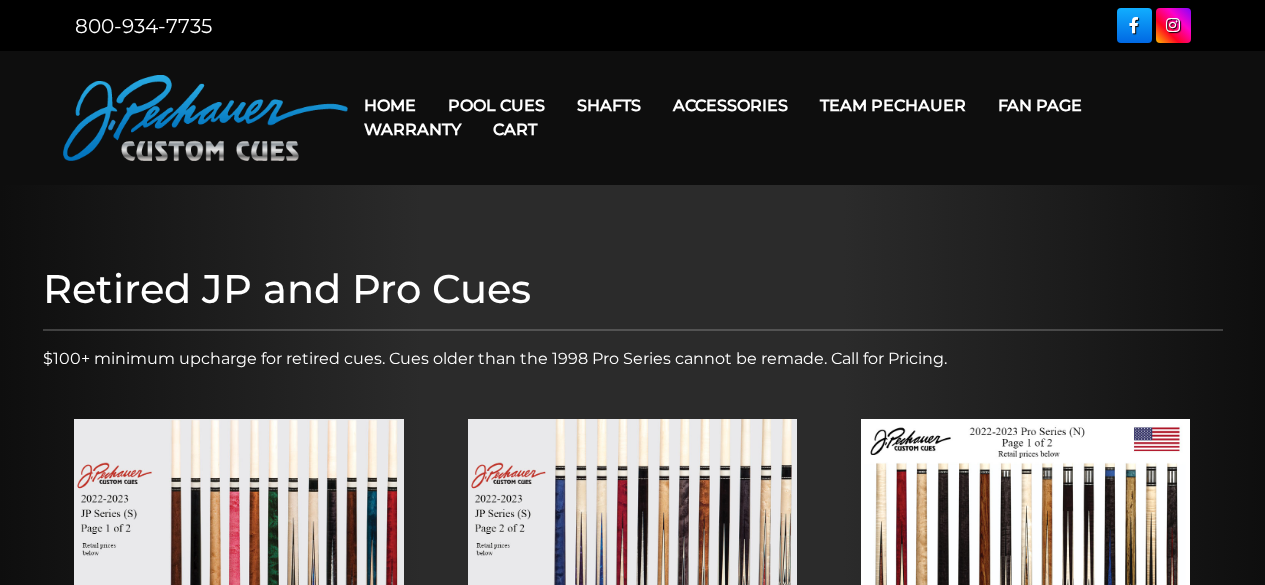 scroll, scrollTop: 0, scrollLeft: 0, axis: both 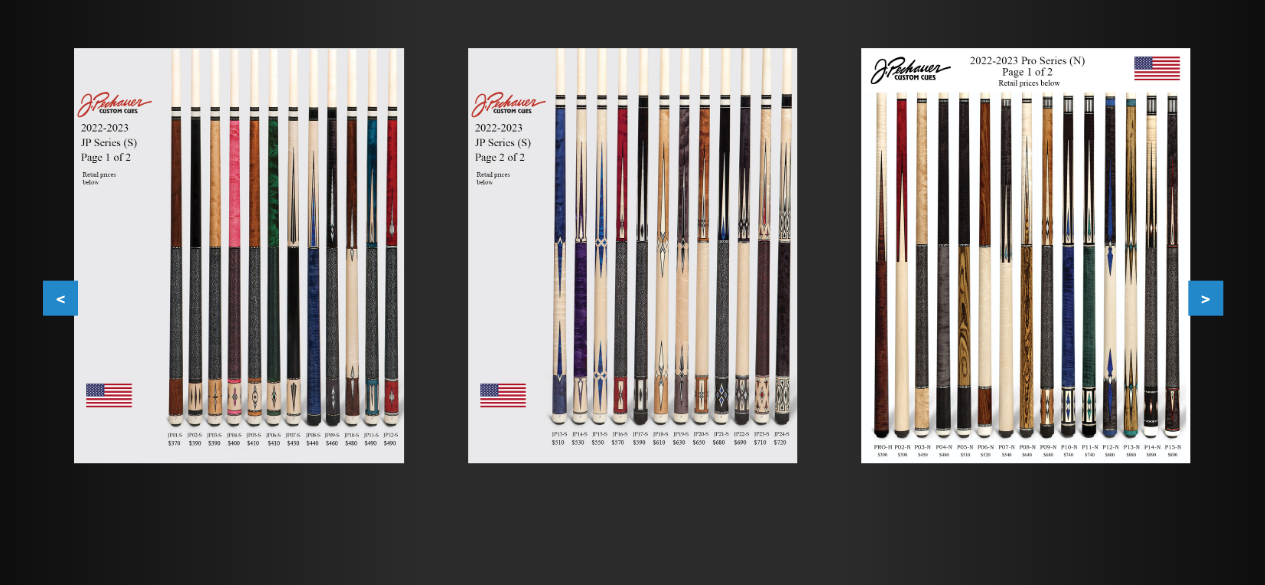 click on ">" at bounding box center [1205, 298] 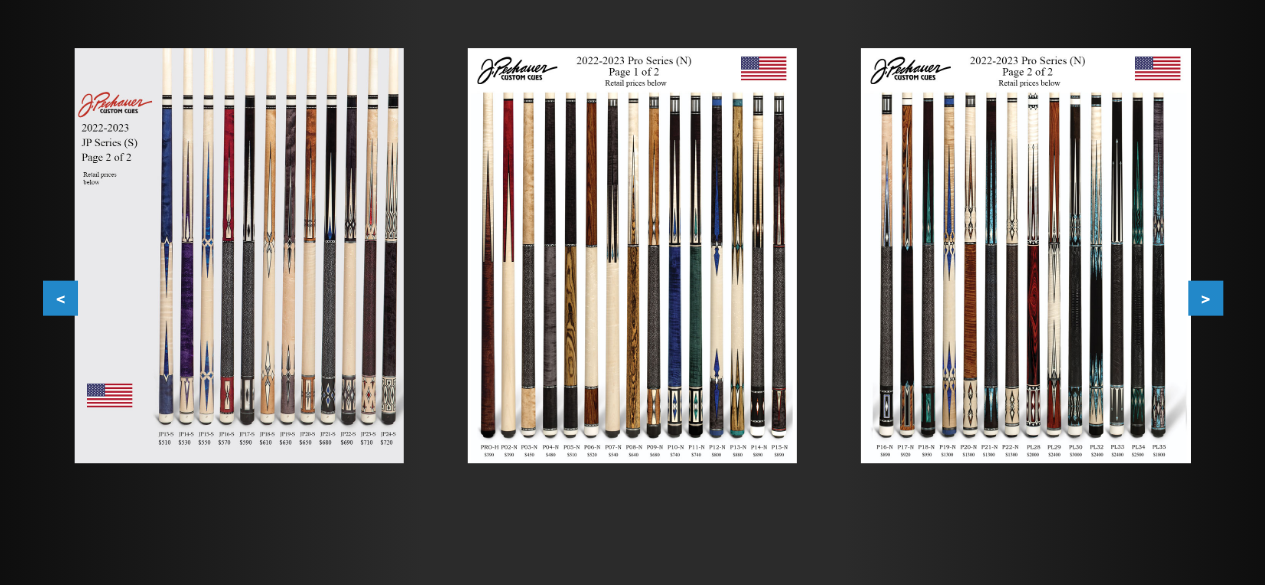 click on ">" at bounding box center [1205, 298] 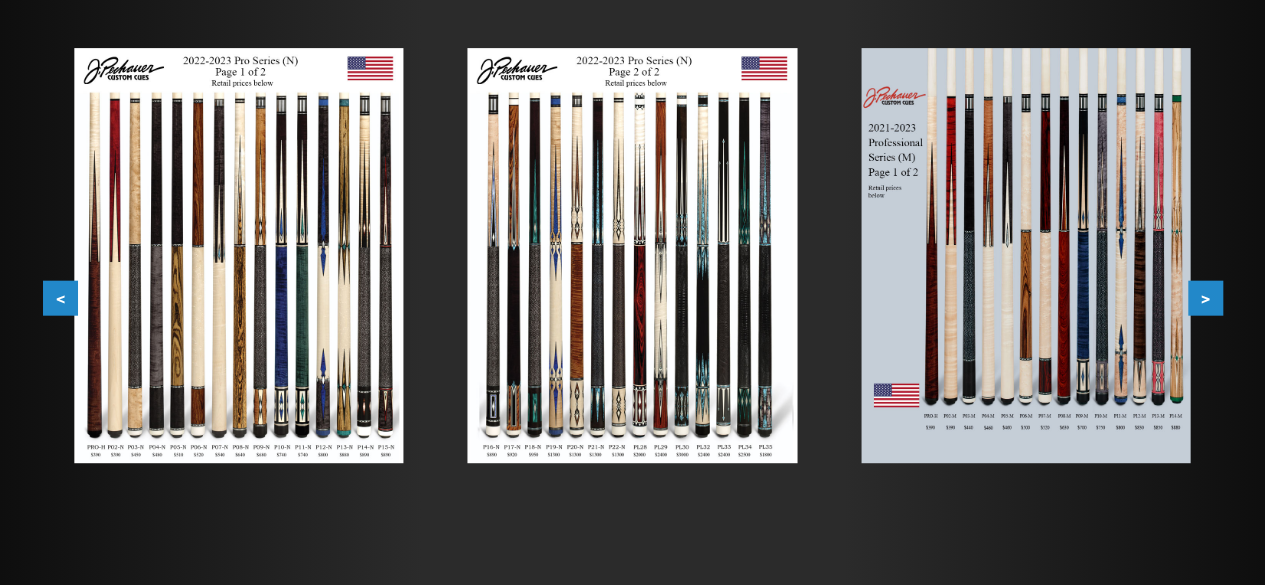 click on ">" at bounding box center (1205, 298) 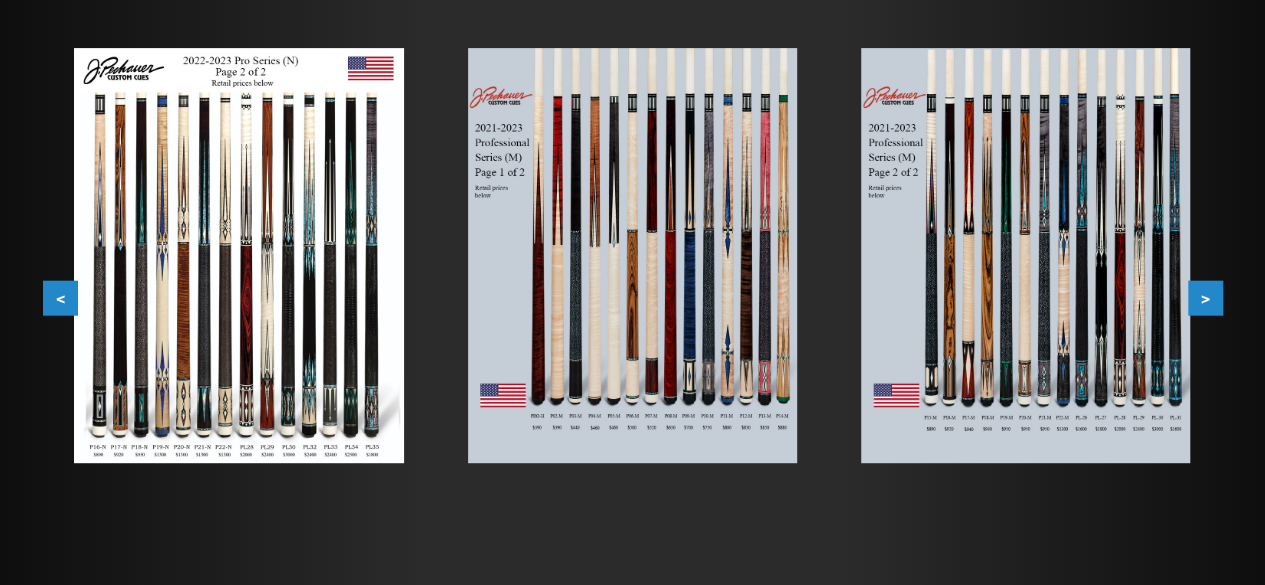 click on ">" at bounding box center [1205, 298] 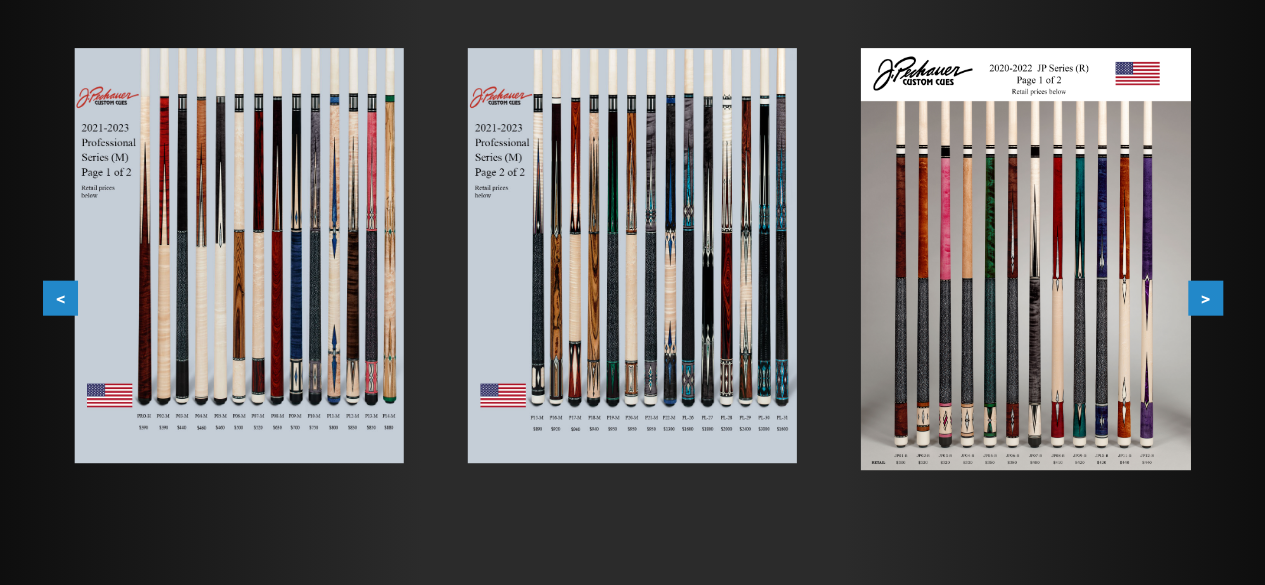 click on ">" at bounding box center (1205, 298) 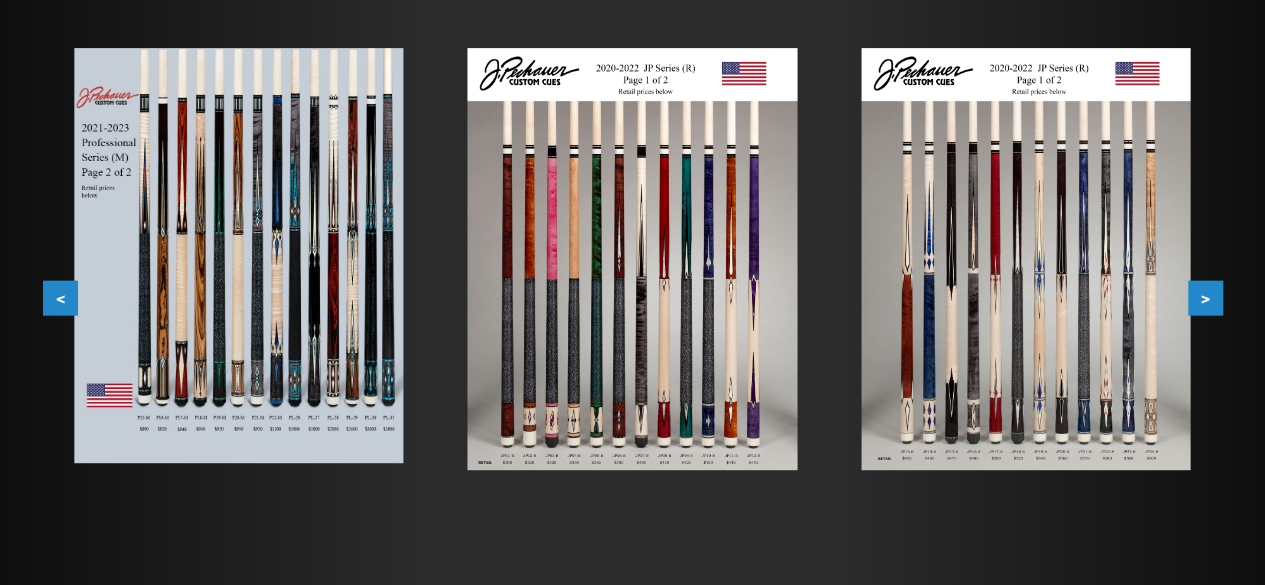 click on ">" at bounding box center [1205, 298] 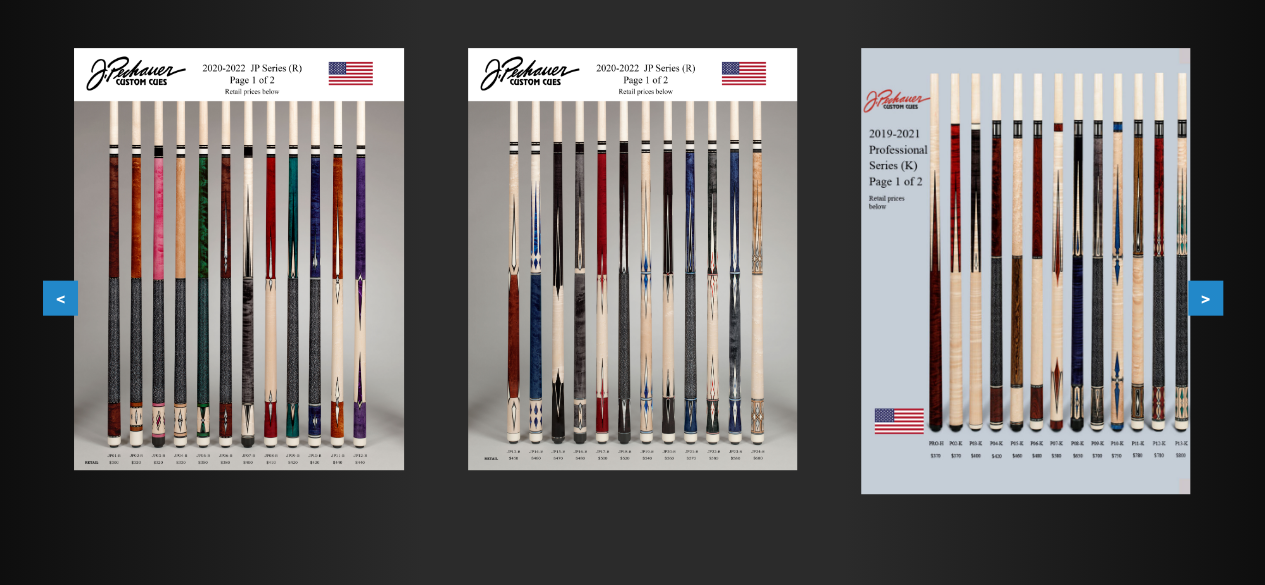 click on ">" at bounding box center (1205, 298) 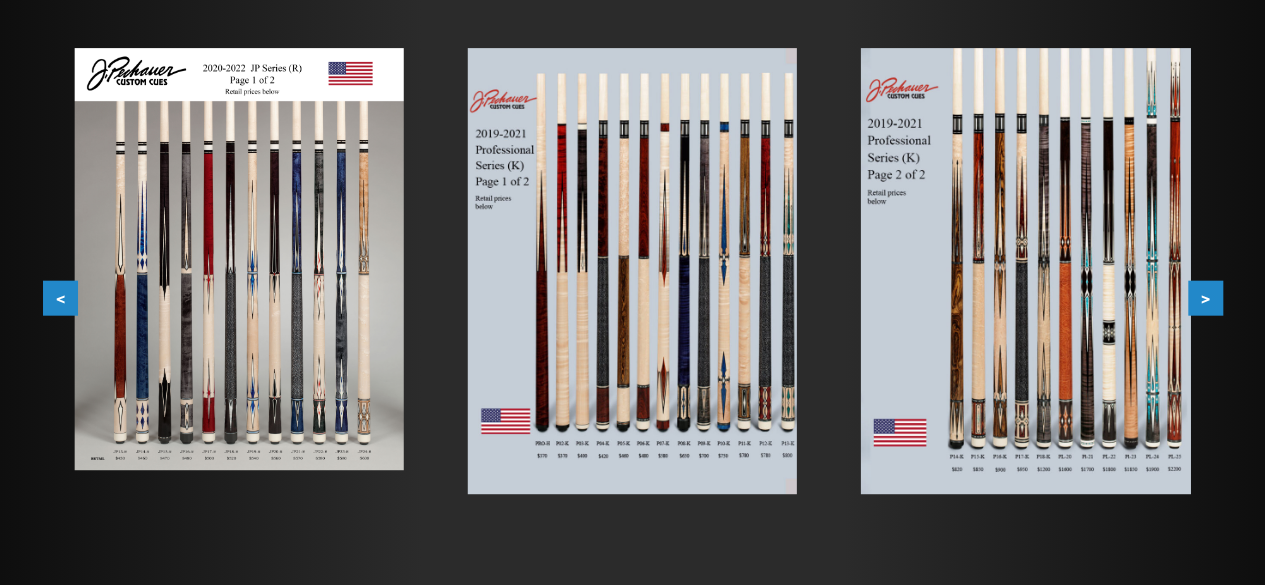click on ">" at bounding box center (1205, 298) 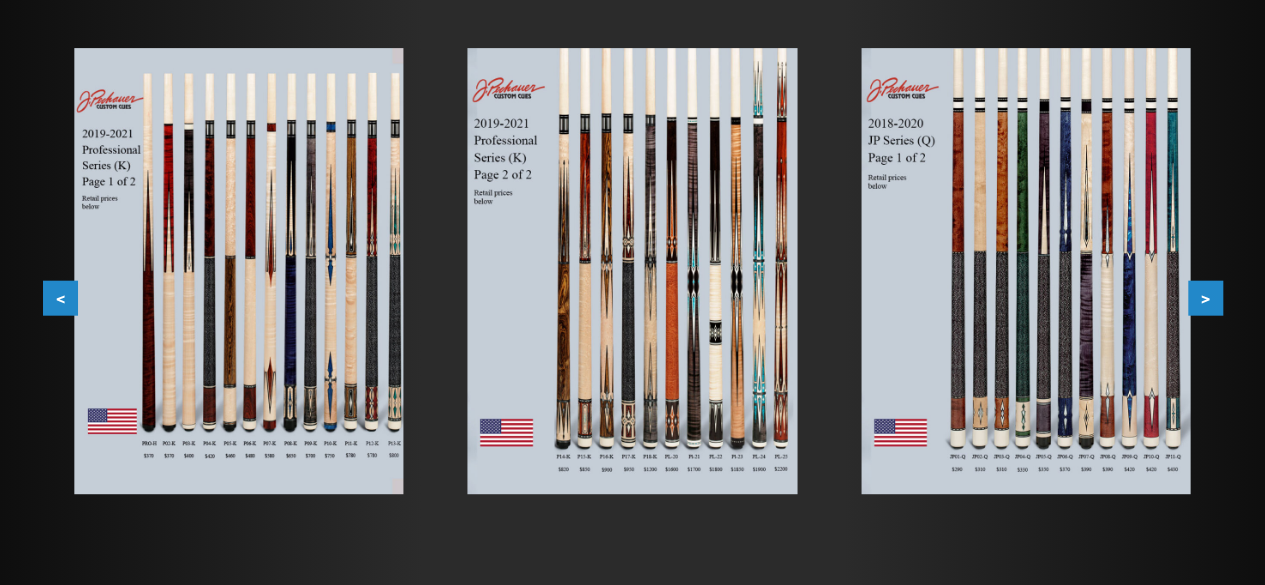 click on ">" at bounding box center [1205, 298] 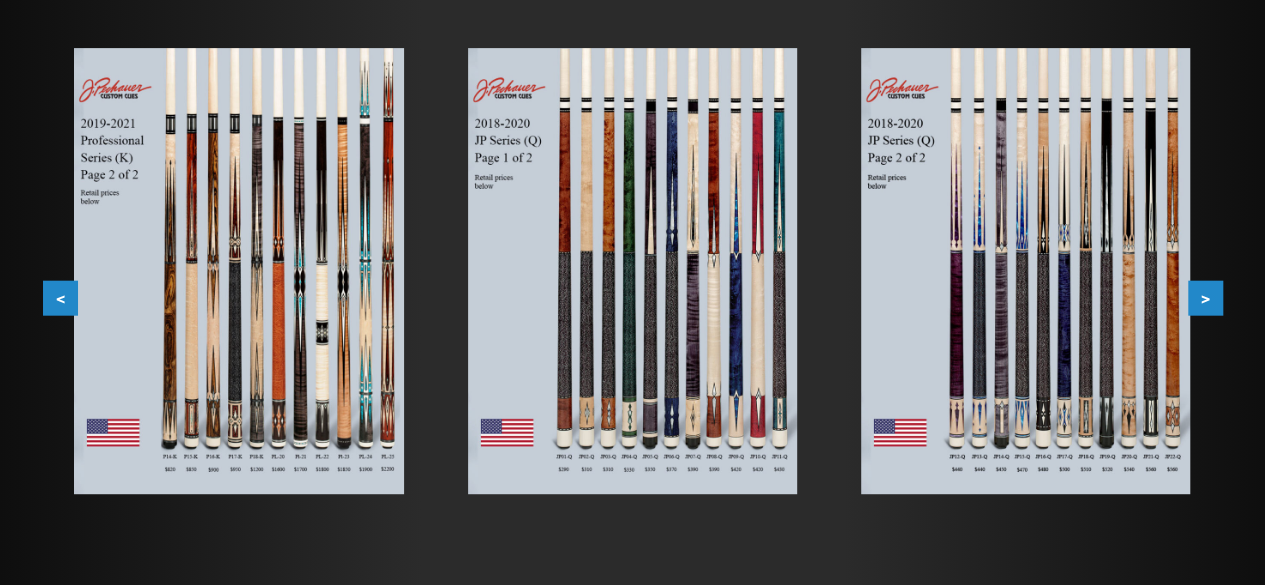 click on ">" at bounding box center (1205, 298) 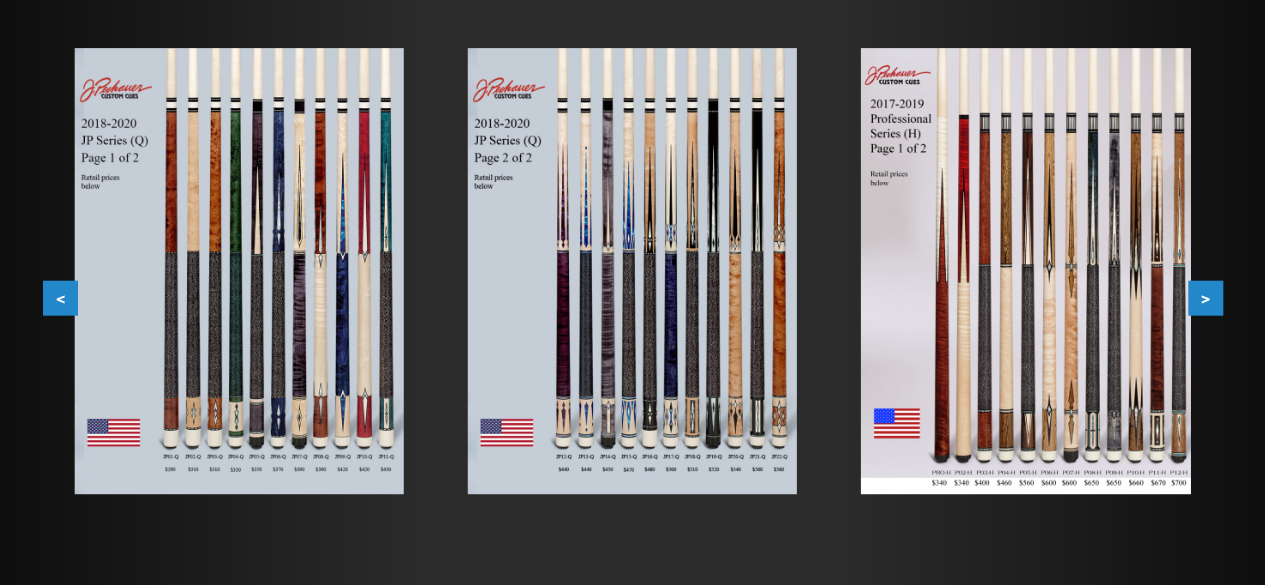 click on ">" at bounding box center [1205, 298] 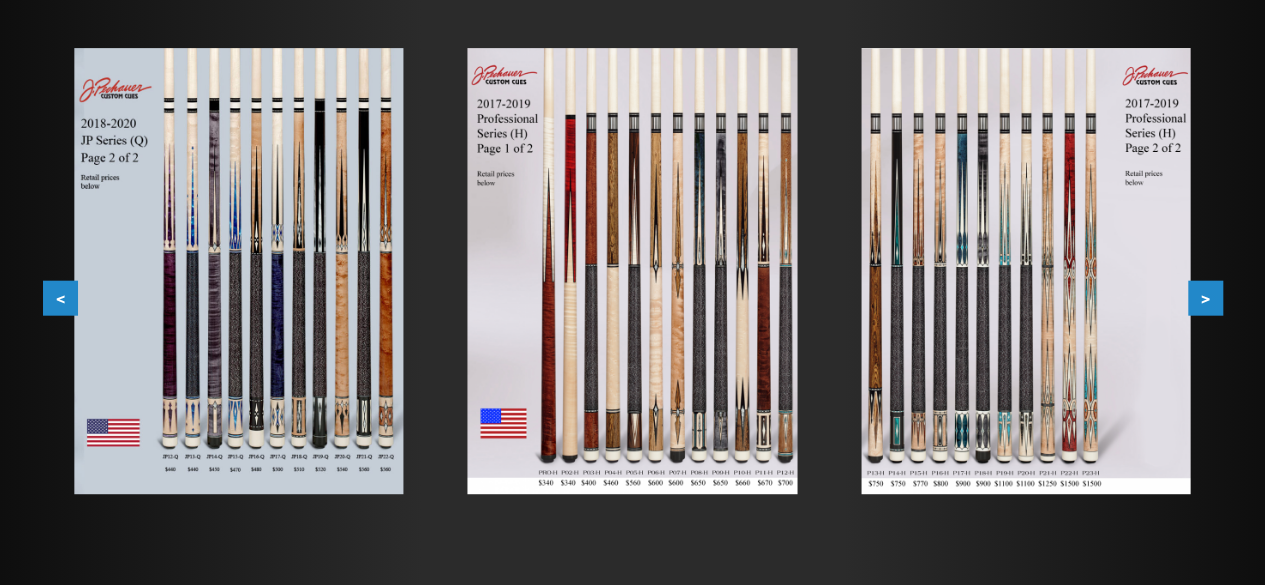 click on ">" at bounding box center (1205, 298) 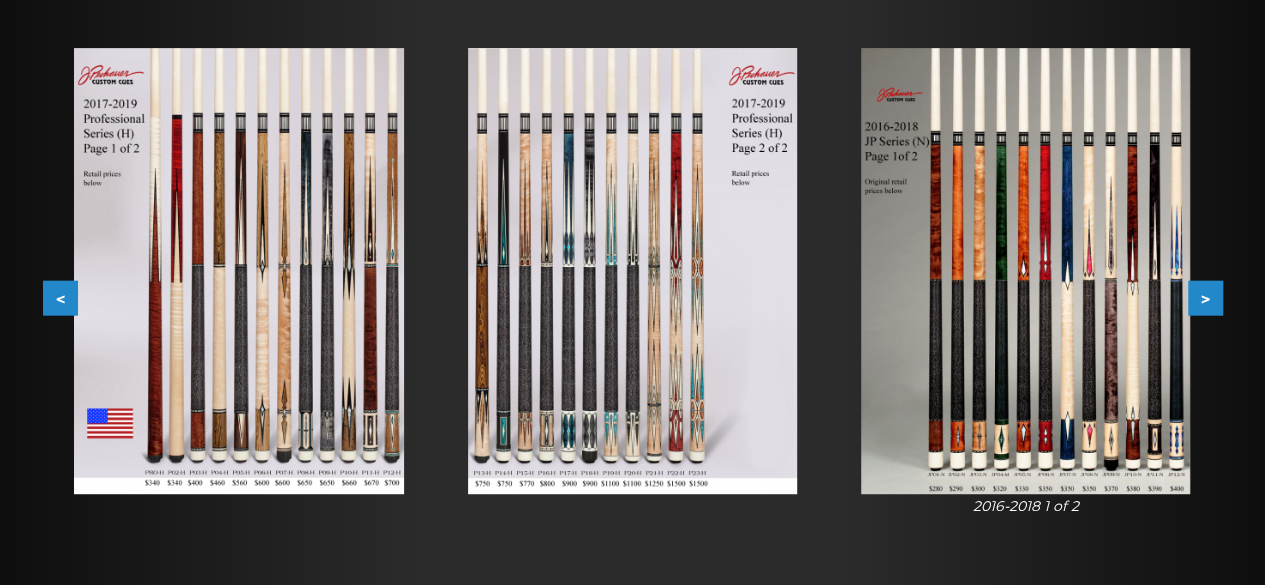 click on ">" at bounding box center [1205, 298] 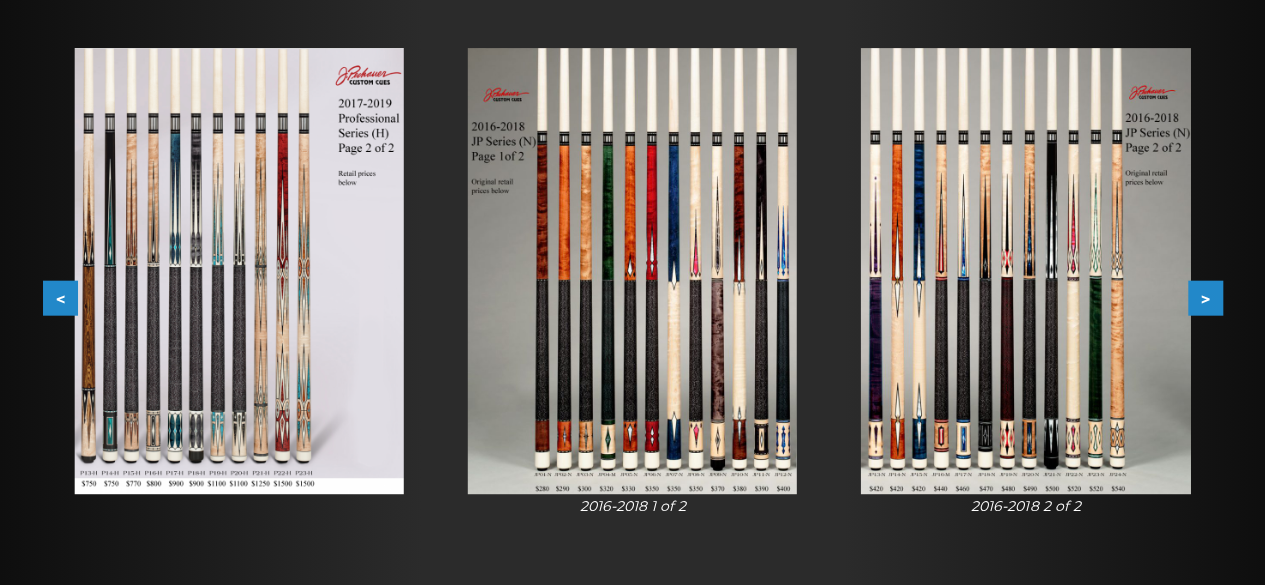 click on ">" at bounding box center [1205, 298] 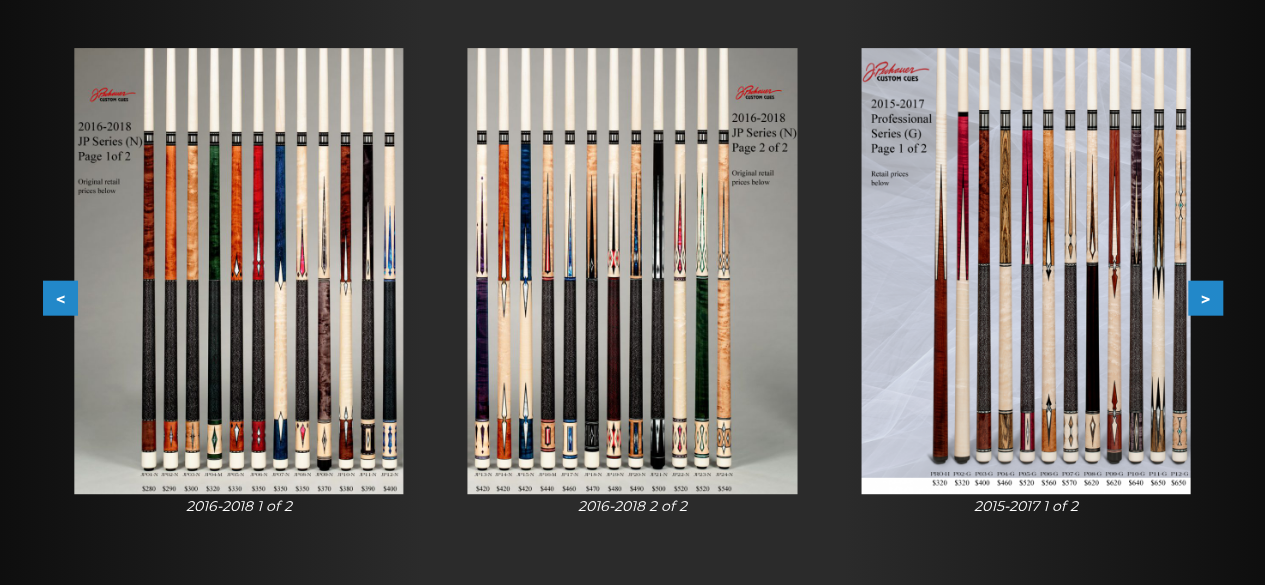 click on ">" at bounding box center [1205, 298] 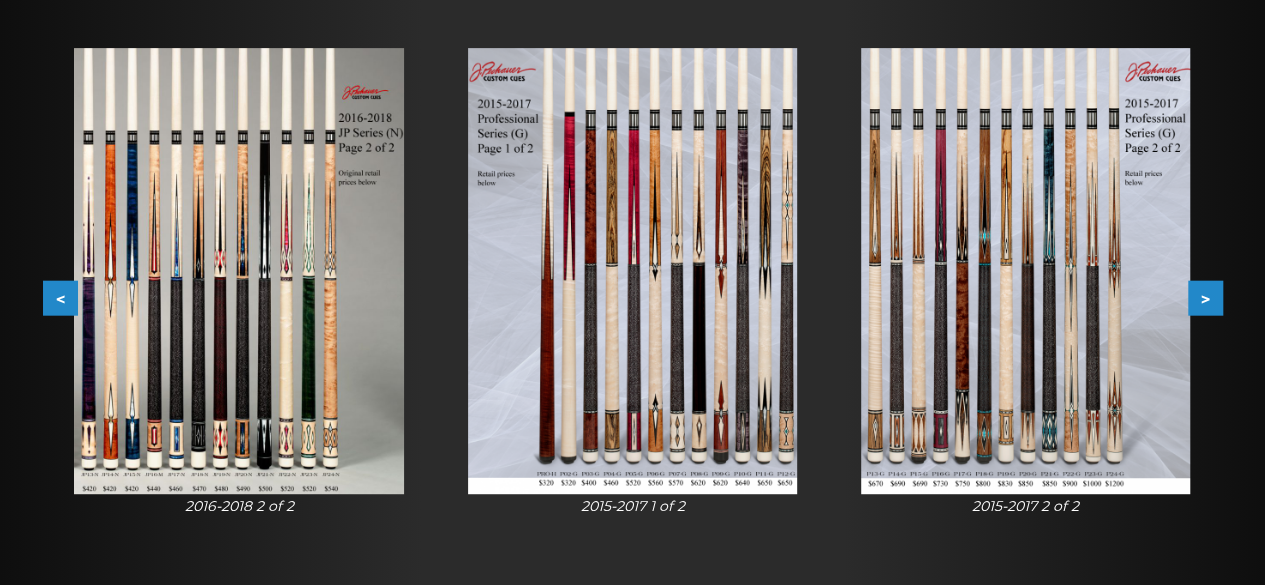 click on ">" at bounding box center (1205, 298) 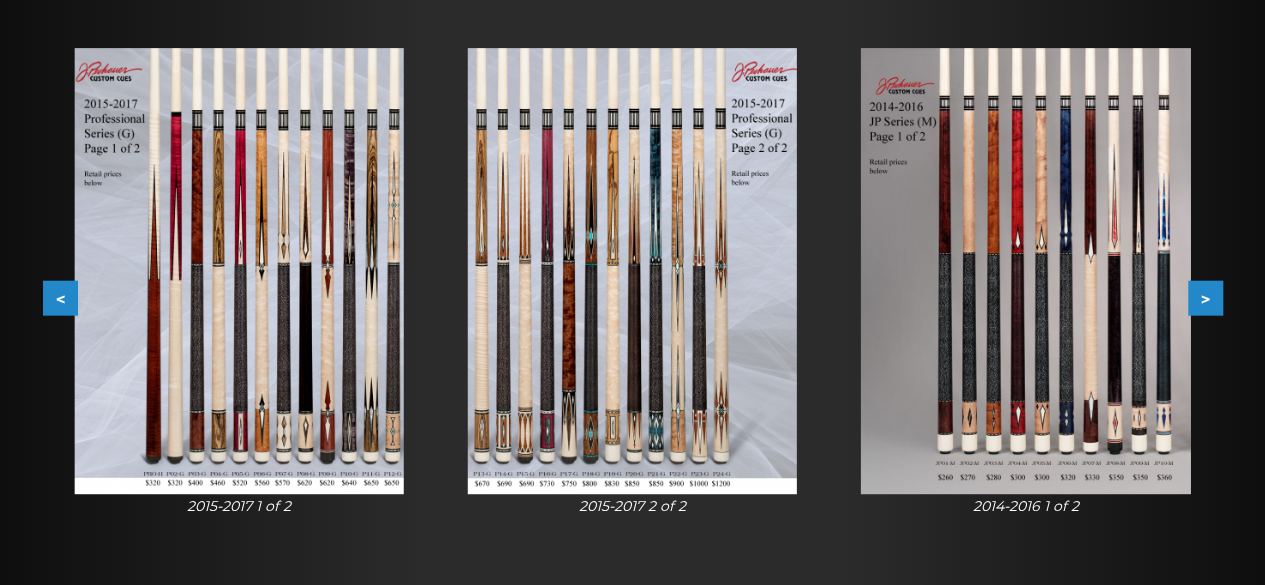click on ">" at bounding box center [1205, 298] 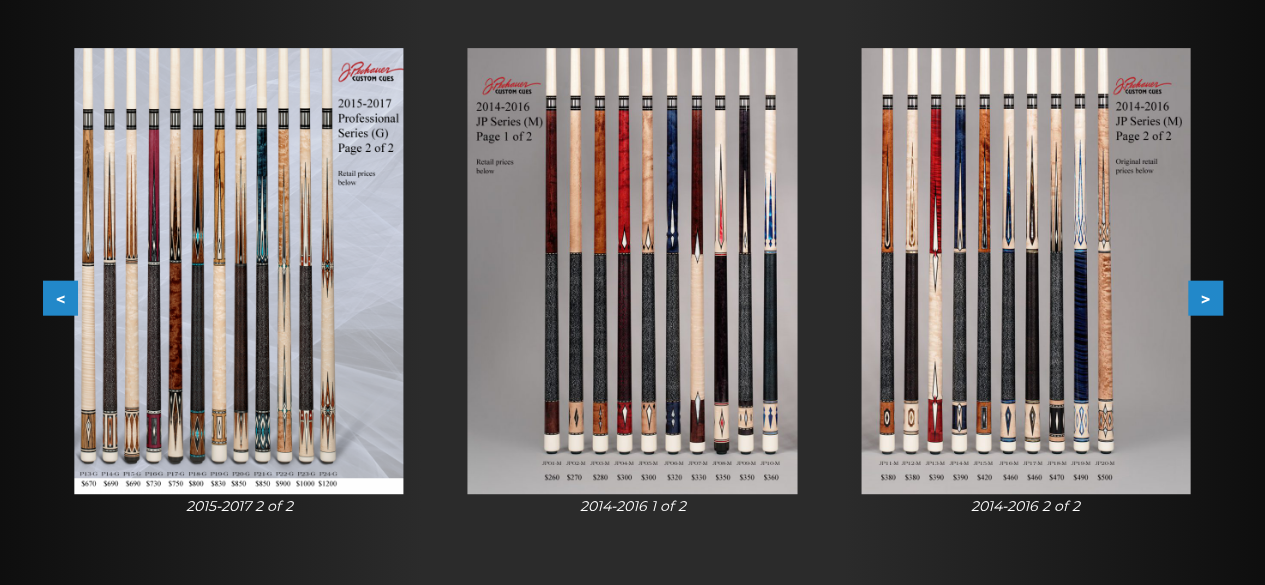 click on ">" at bounding box center [1205, 298] 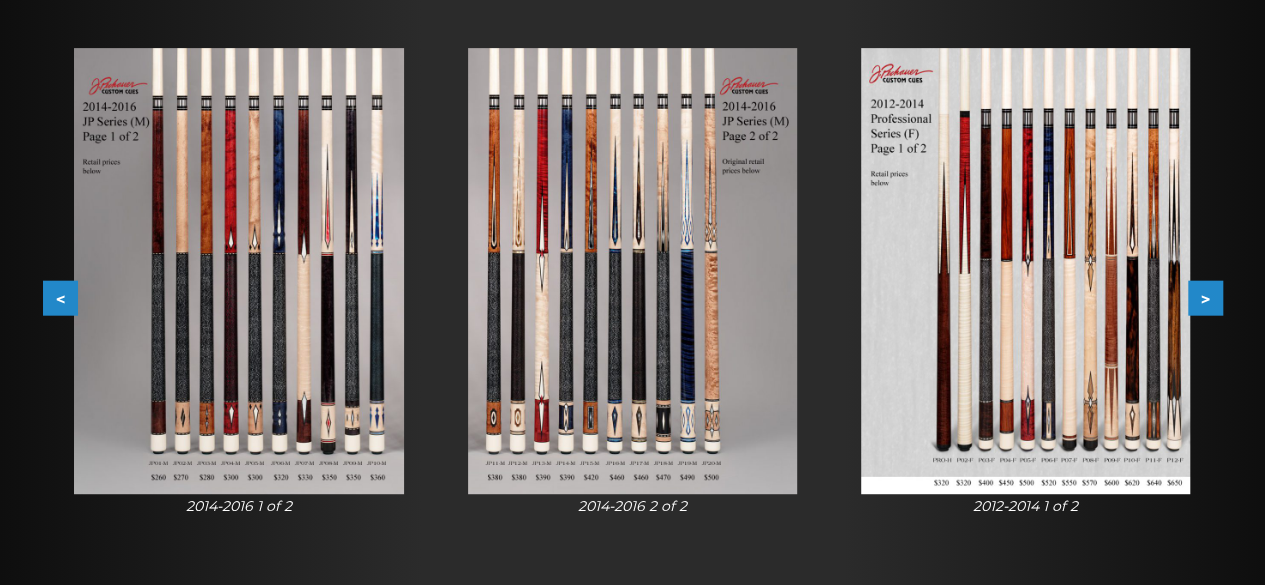 click on ">" at bounding box center [1205, 298] 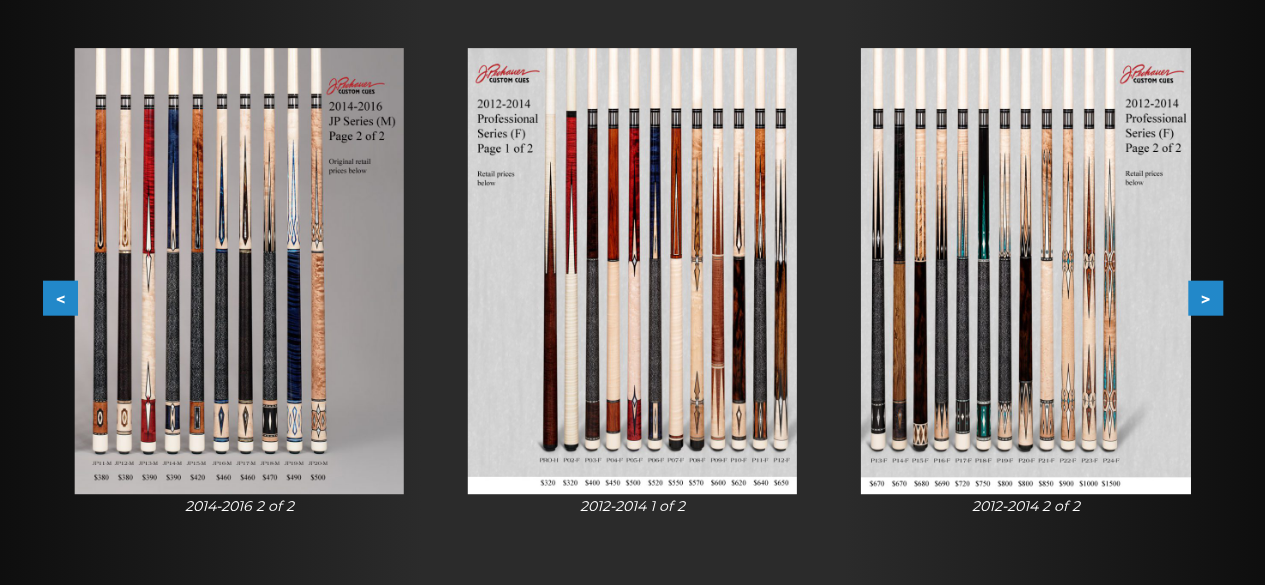 click on ">" at bounding box center (1205, 298) 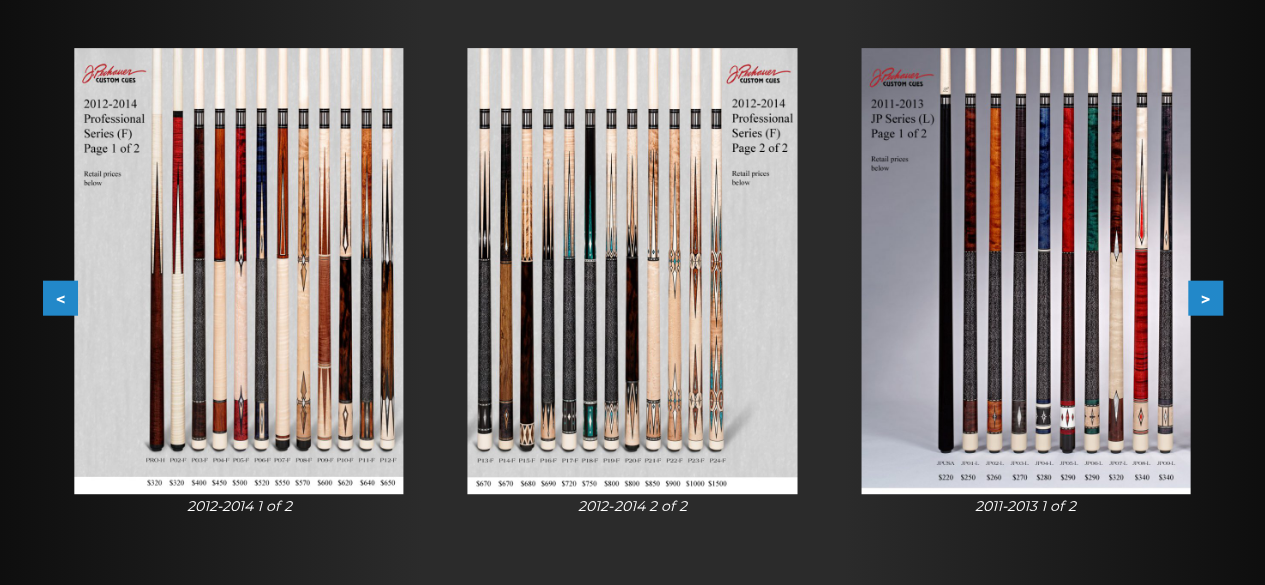 click on ">" at bounding box center (1205, 298) 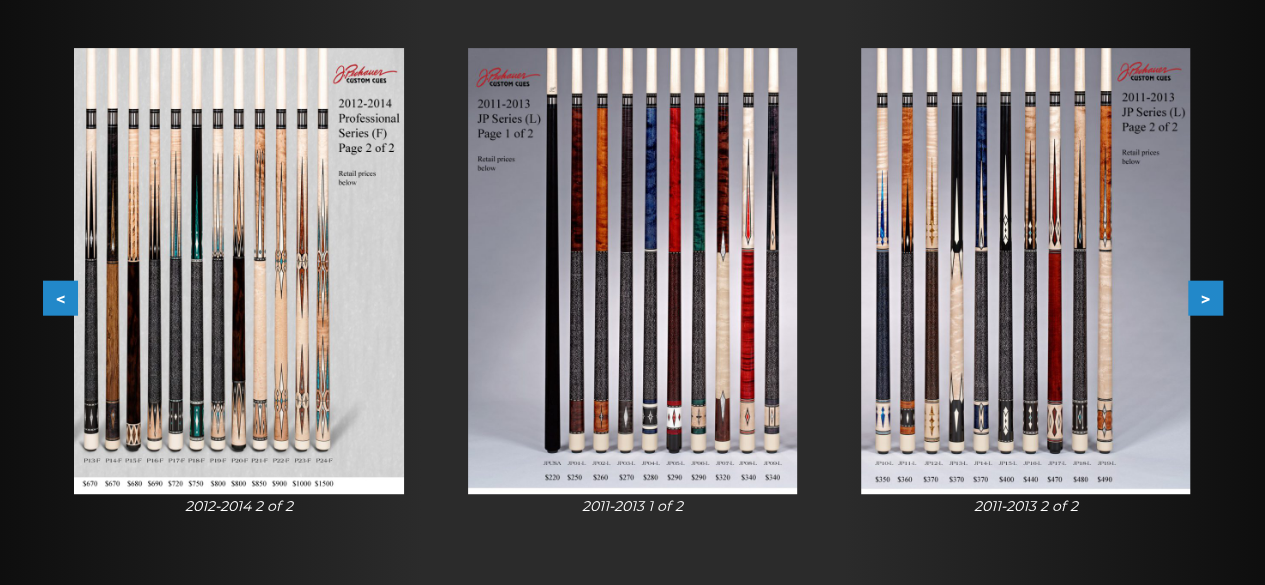 click on ">" at bounding box center [1205, 298] 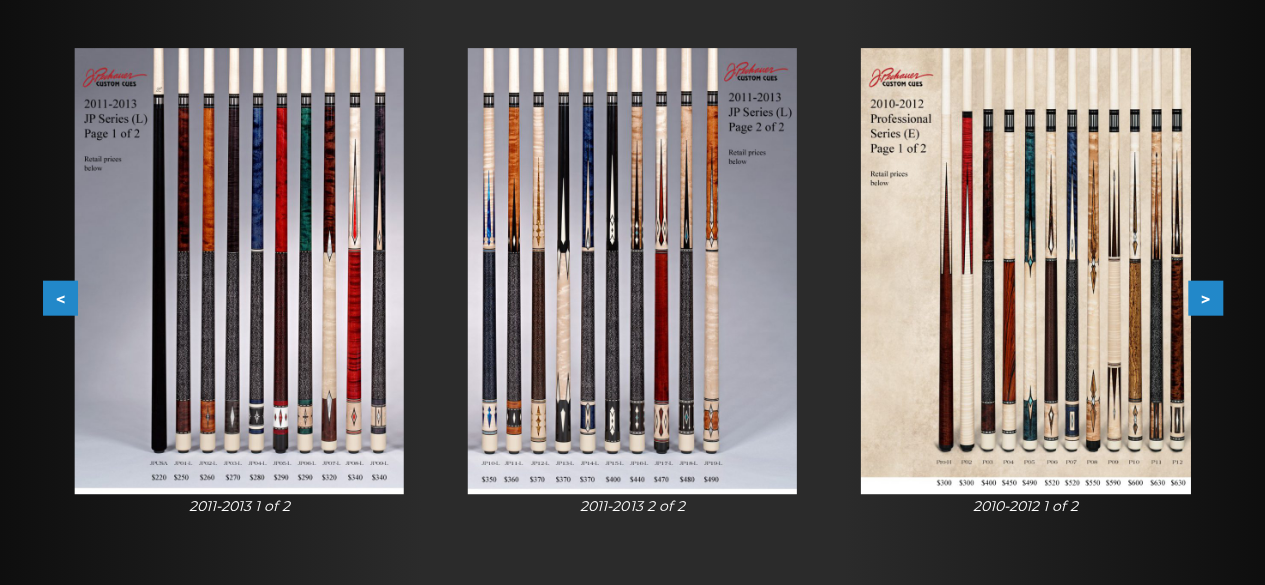 click on ">" at bounding box center [1205, 298] 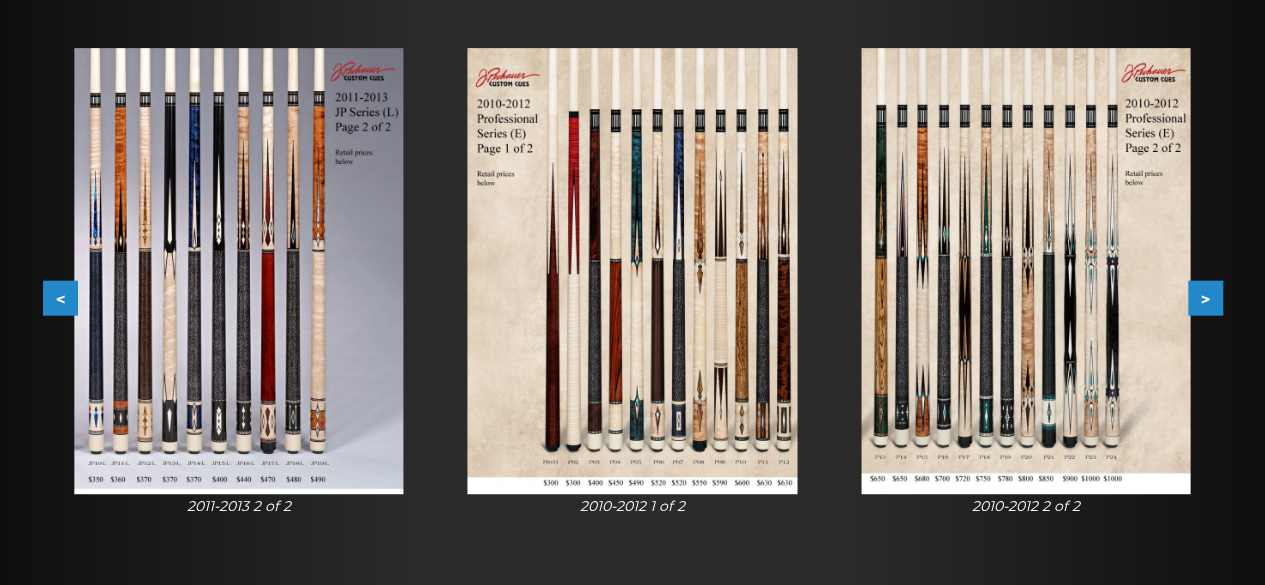 click on ">" at bounding box center [1205, 298] 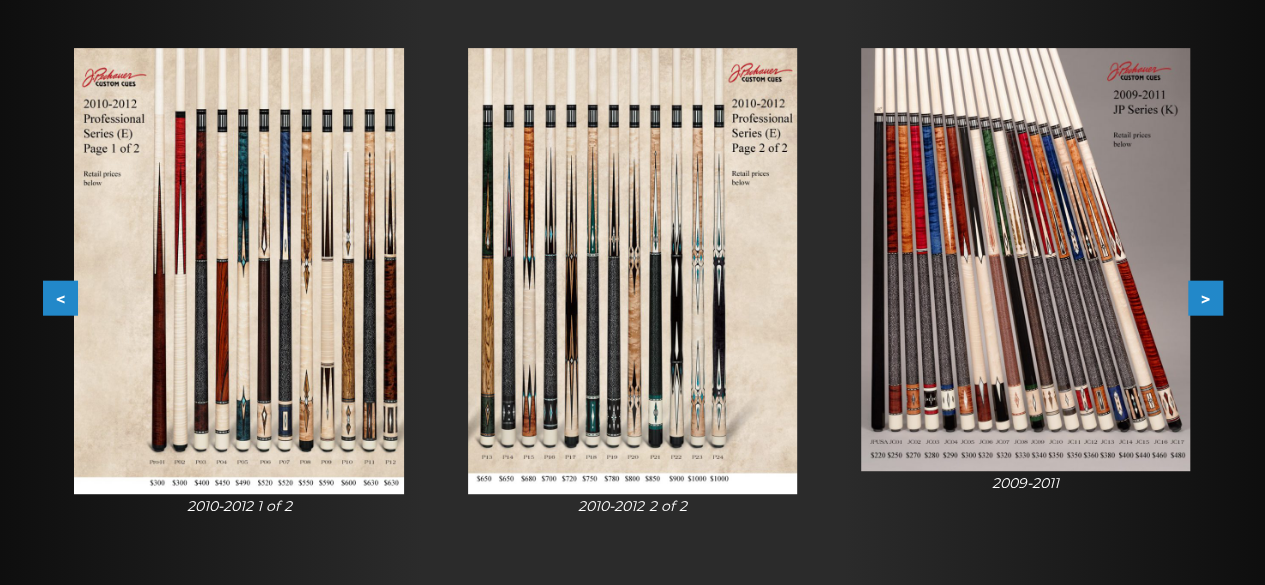 click on ">" at bounding box center (1205, 298) 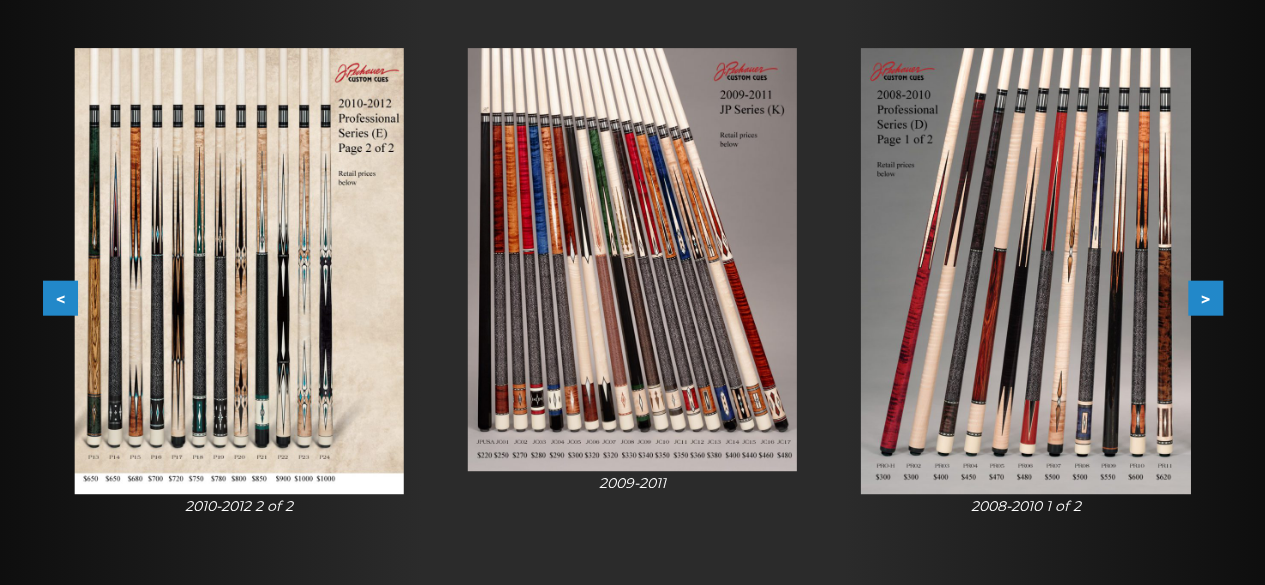 click on ">" at bounding box center [1205, 298] 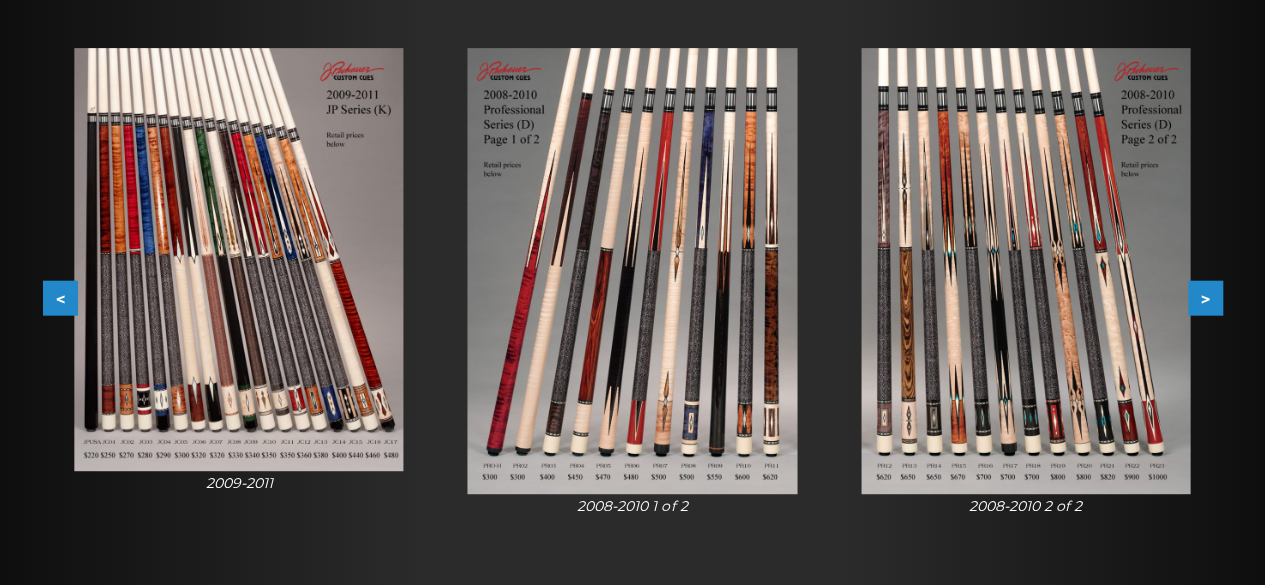 click on ">" at bounding box center (1205, 298) 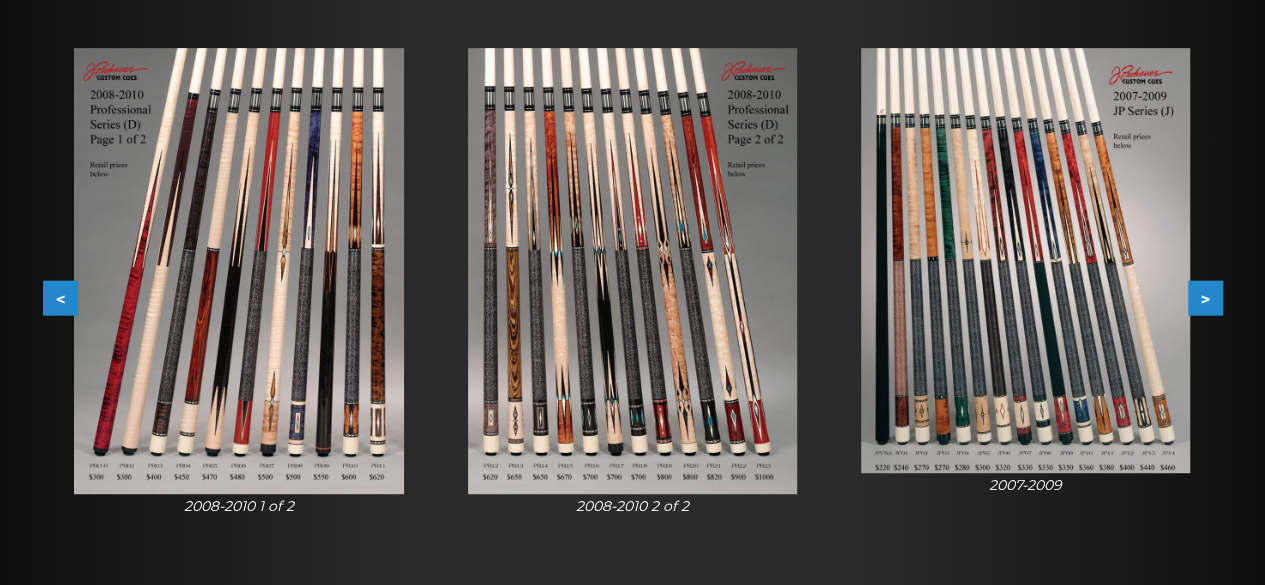 click on ">" at bounding box center (1205, 298) 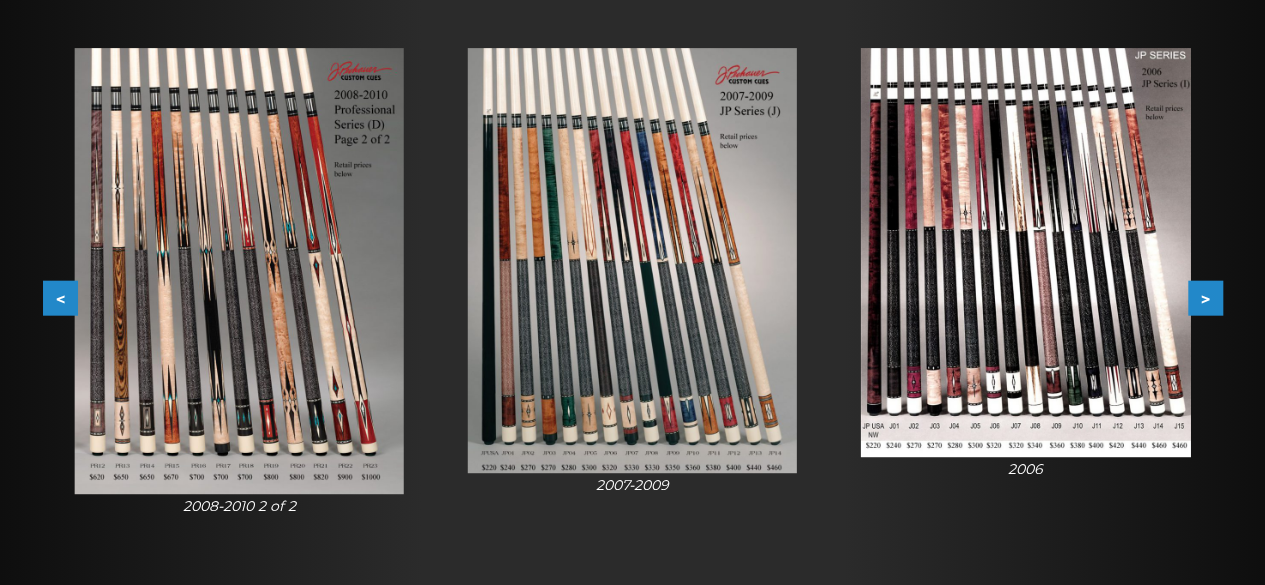 click on ">" at bounding box center (1205, 298) 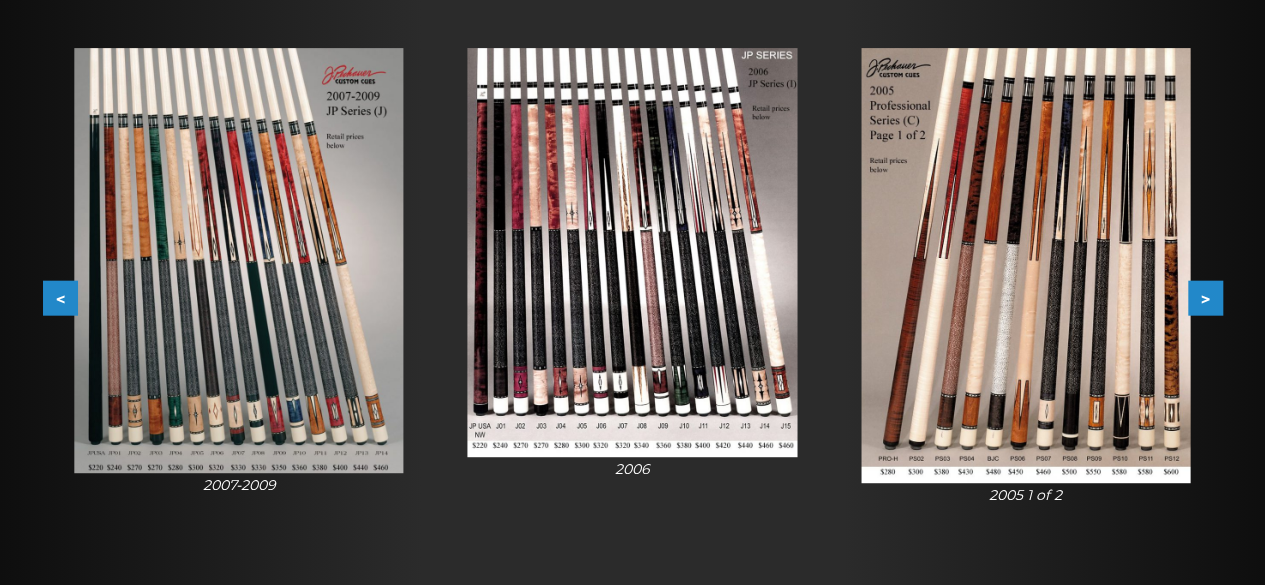 click on ">" at bounding box center [1205, 298] 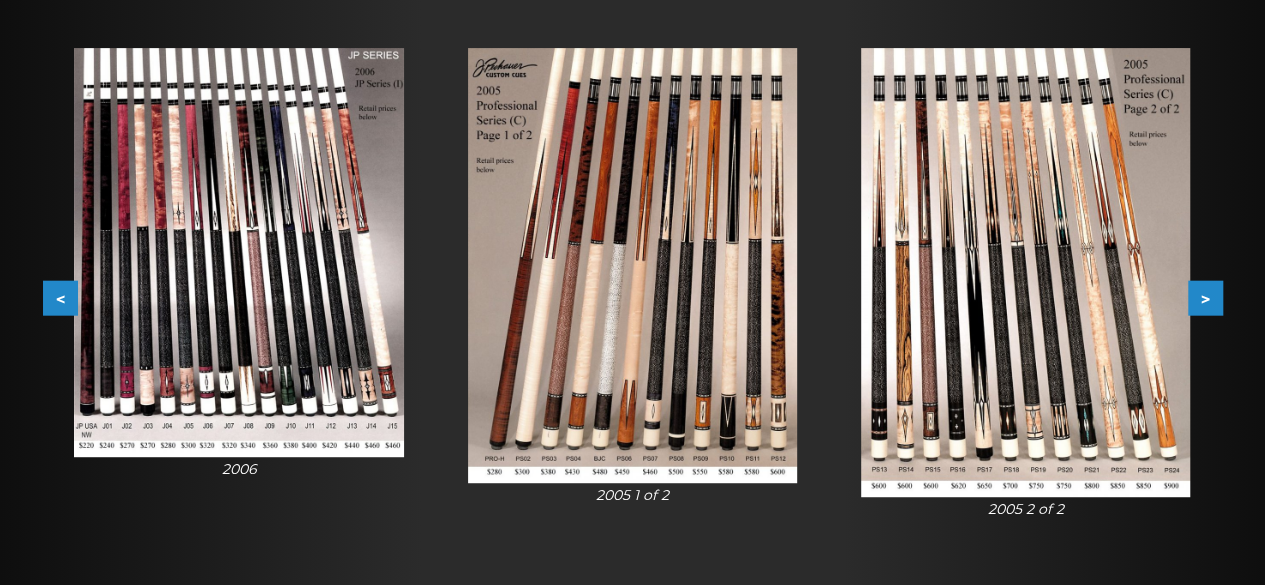 click on ">" at bounding box center [1205, 298] 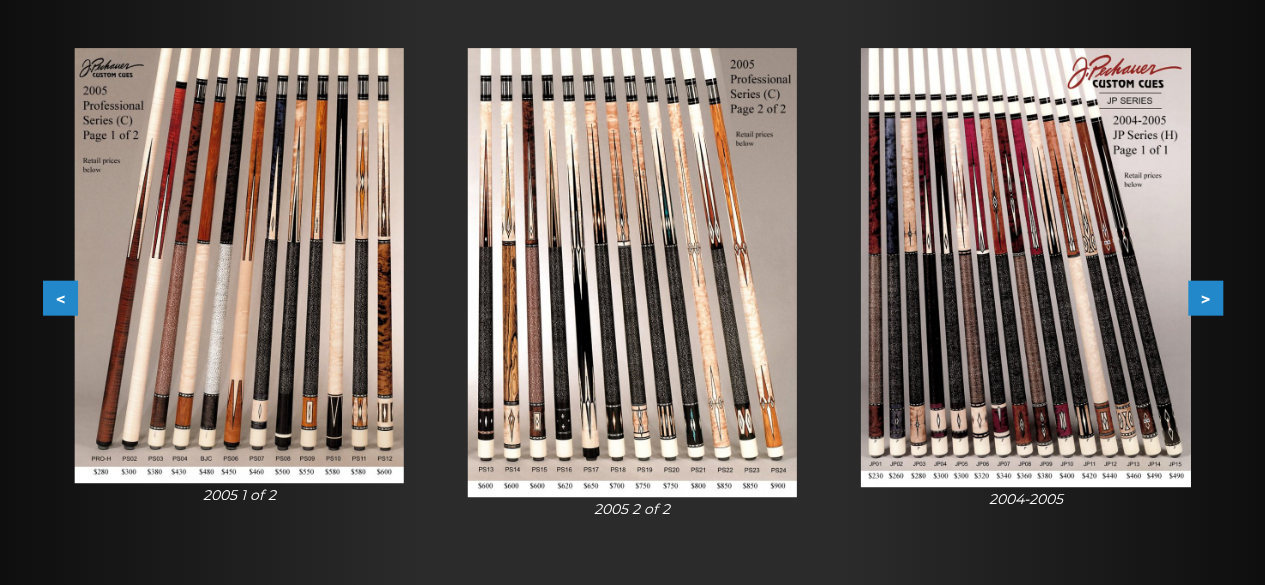 click on ">" at bounding box center [1205, 298] 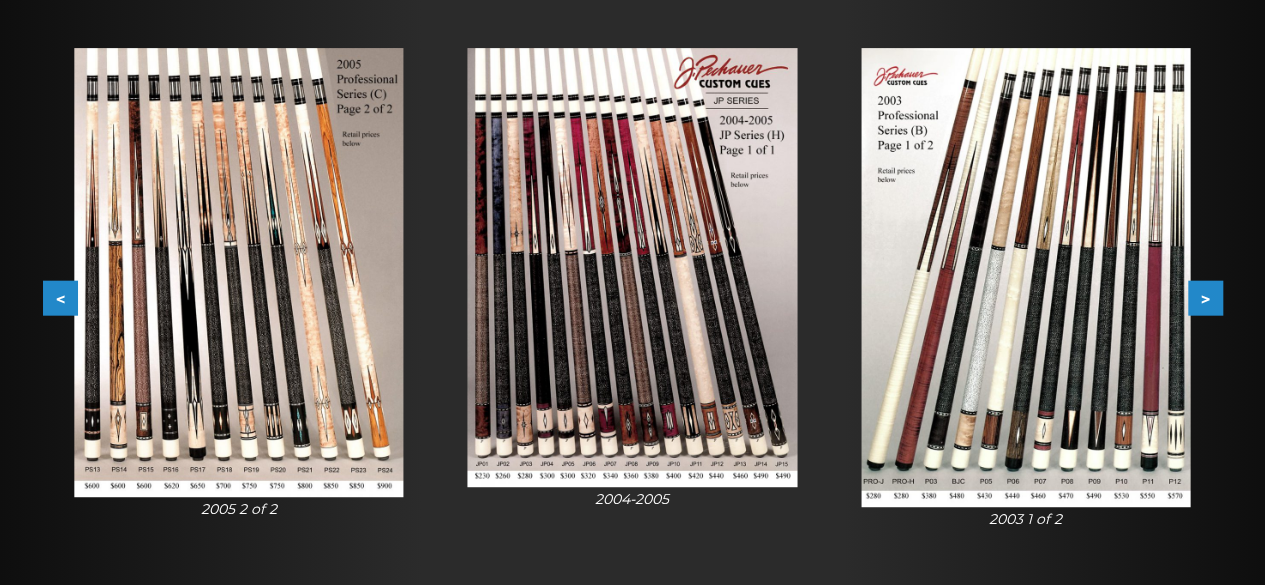 click on ">" at bounding box center [1205, 298] 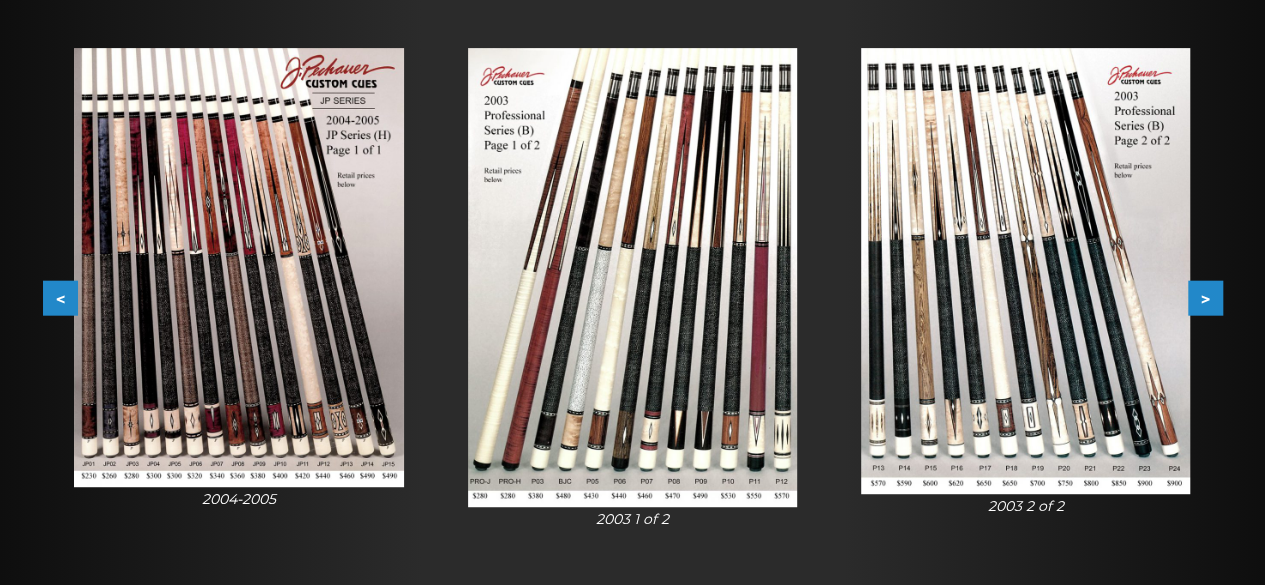 click on ">" at bounding box center (1205, 298) 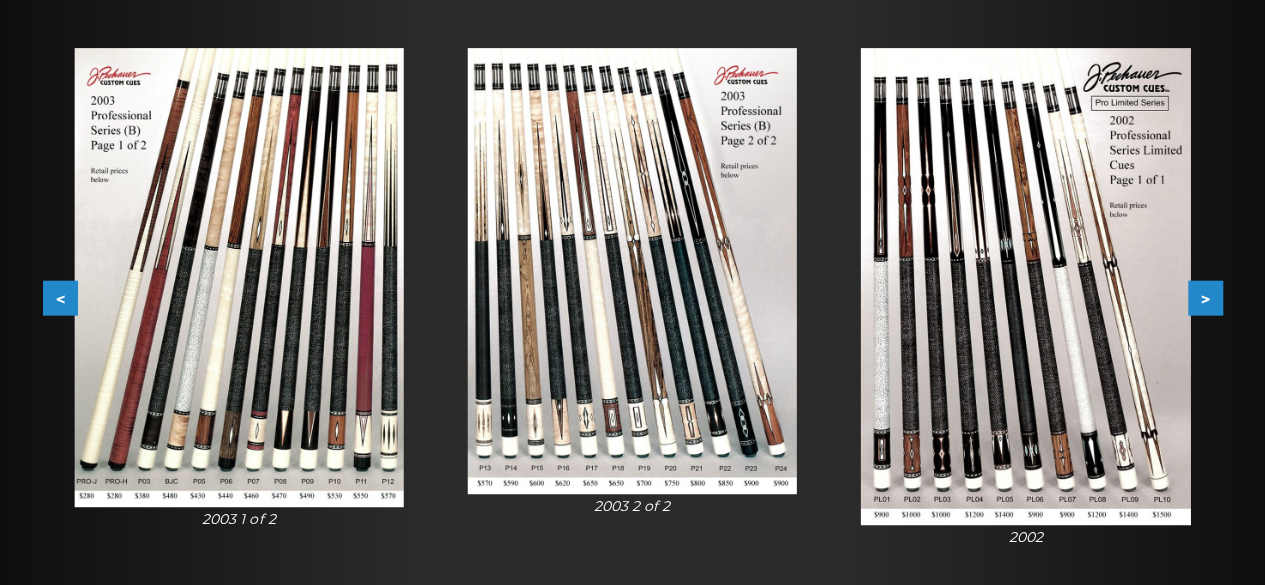 click on ">" at bounding box center [1205, 298] 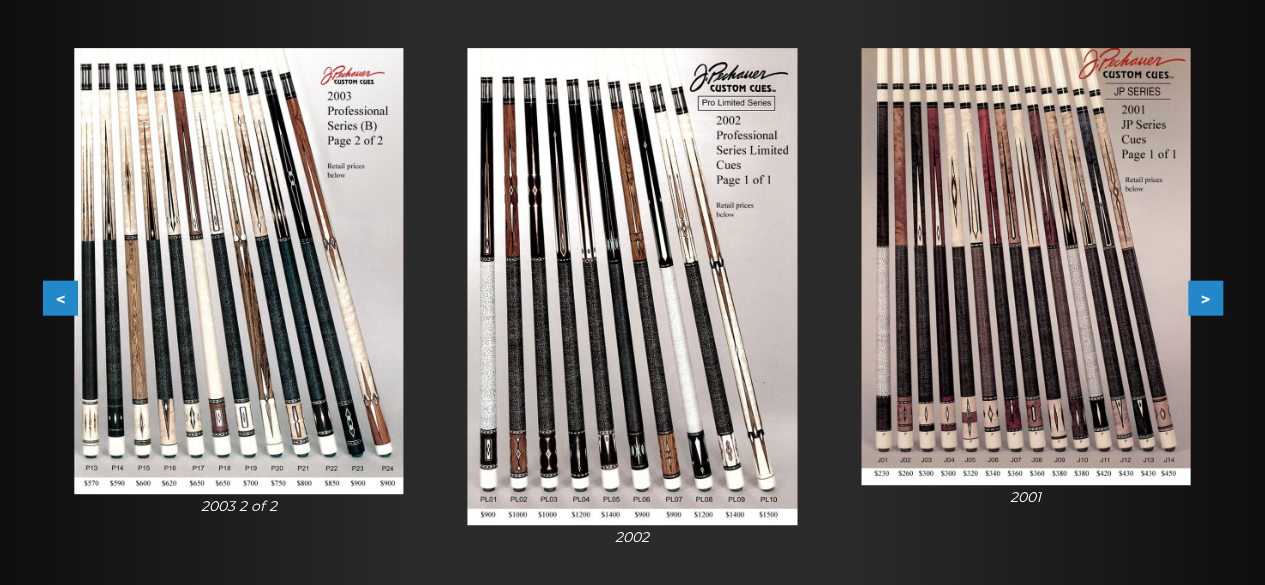 click on ">" at bounding box center [1205, 298] 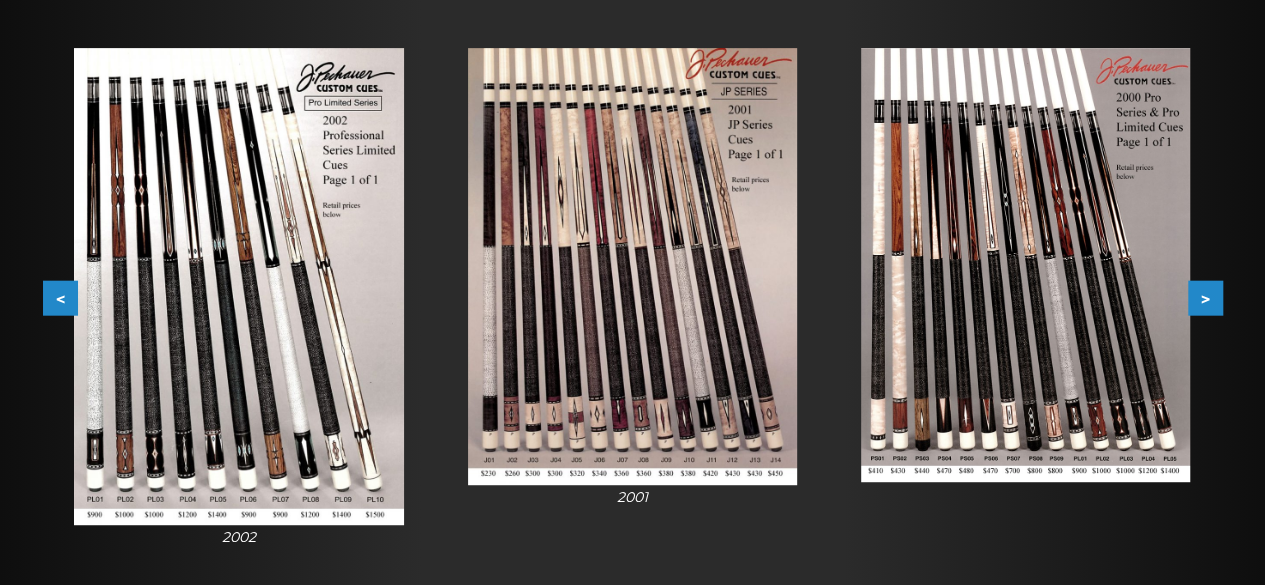 click on ">" at bounding box center [1205, 298] 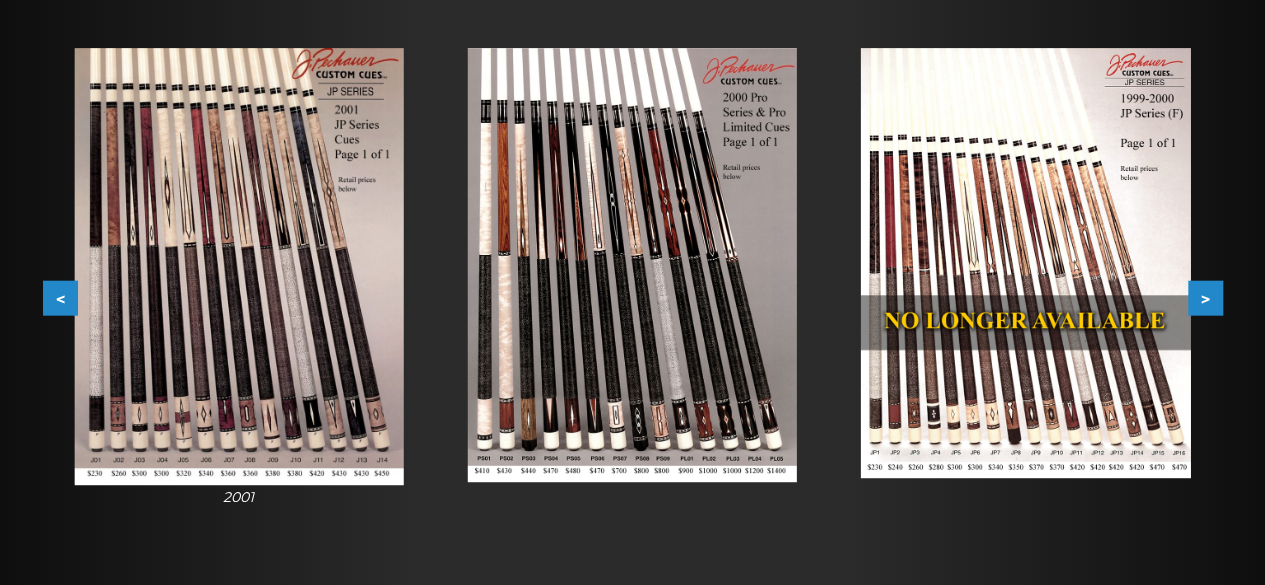 click on ">" at bounding box center (1205, 298) 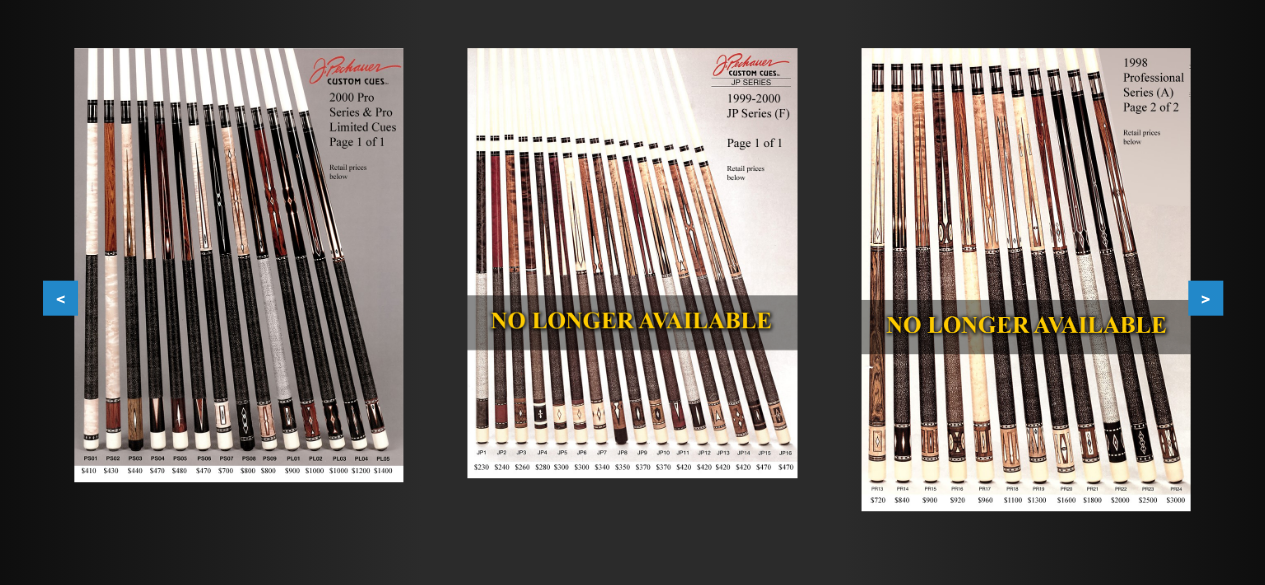 click on ">" at bounding box center [1205, 298] 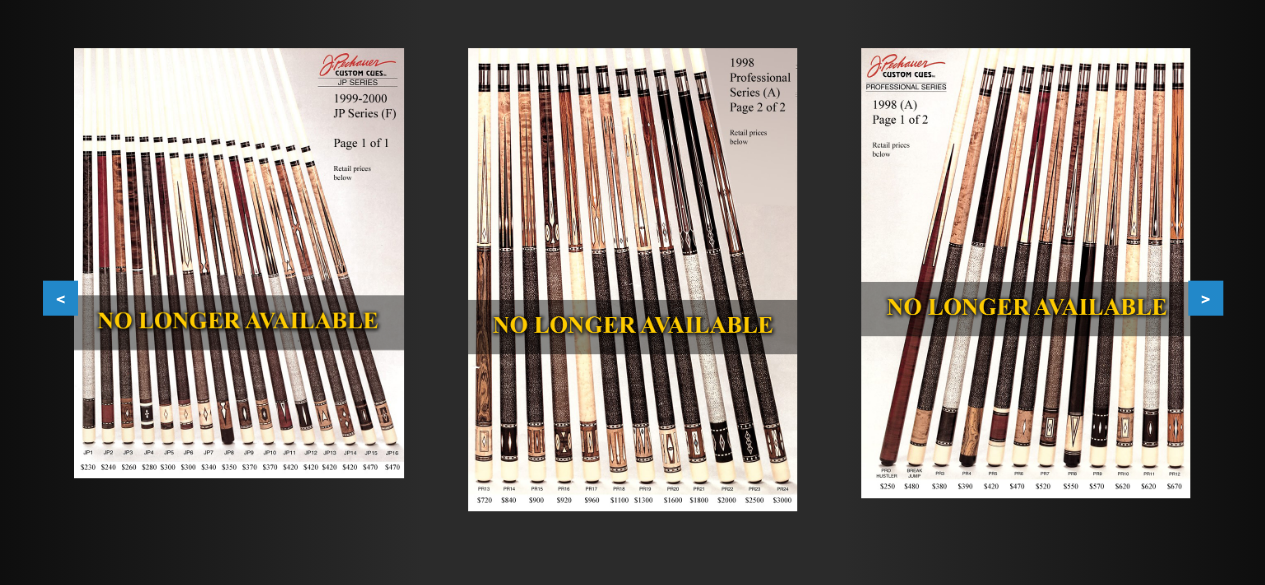 click on ">" at bounding box center (1205, 298) 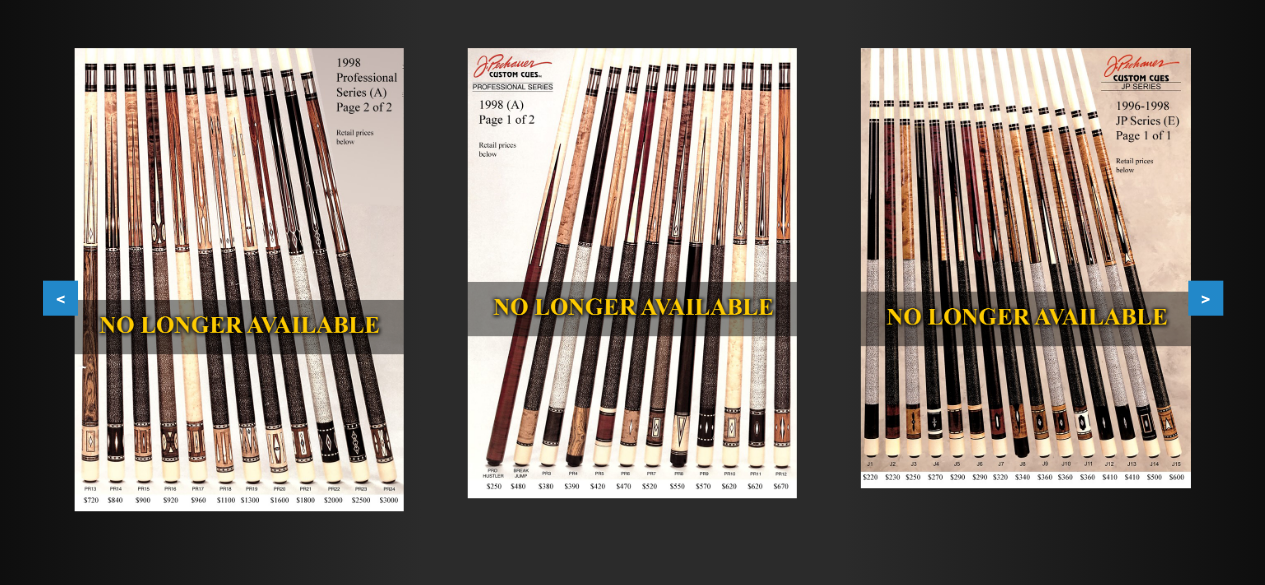 click on ">" at bounding box center (1205, 298) 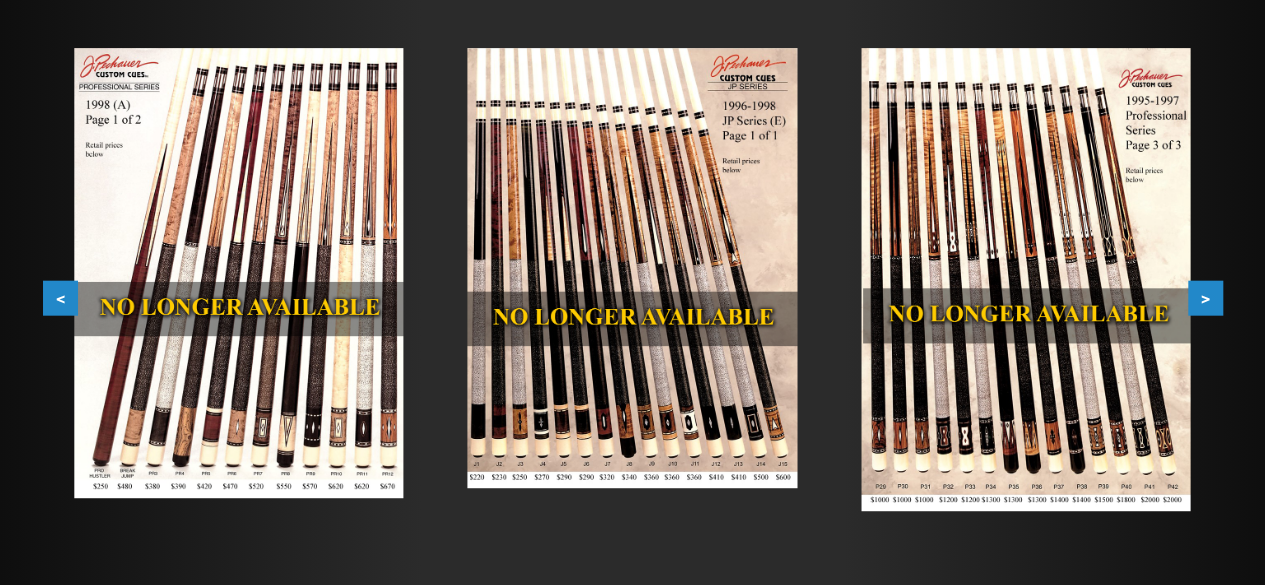 click on ">" at bounding box center (1205, 298) 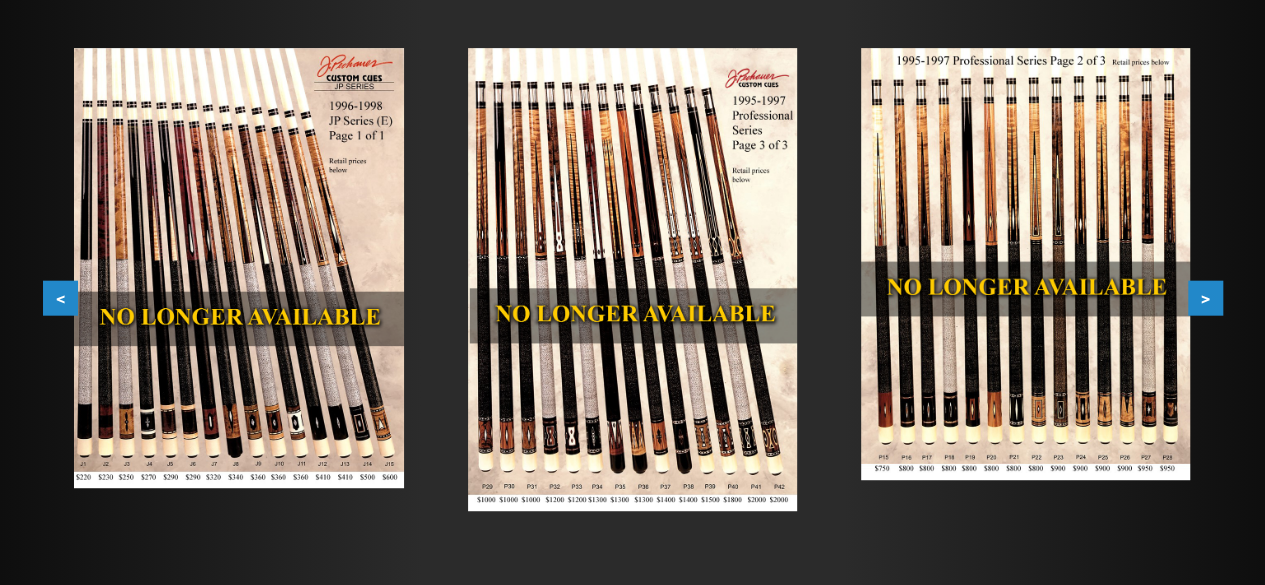 click on ">" at bounding box center (1205, 298) 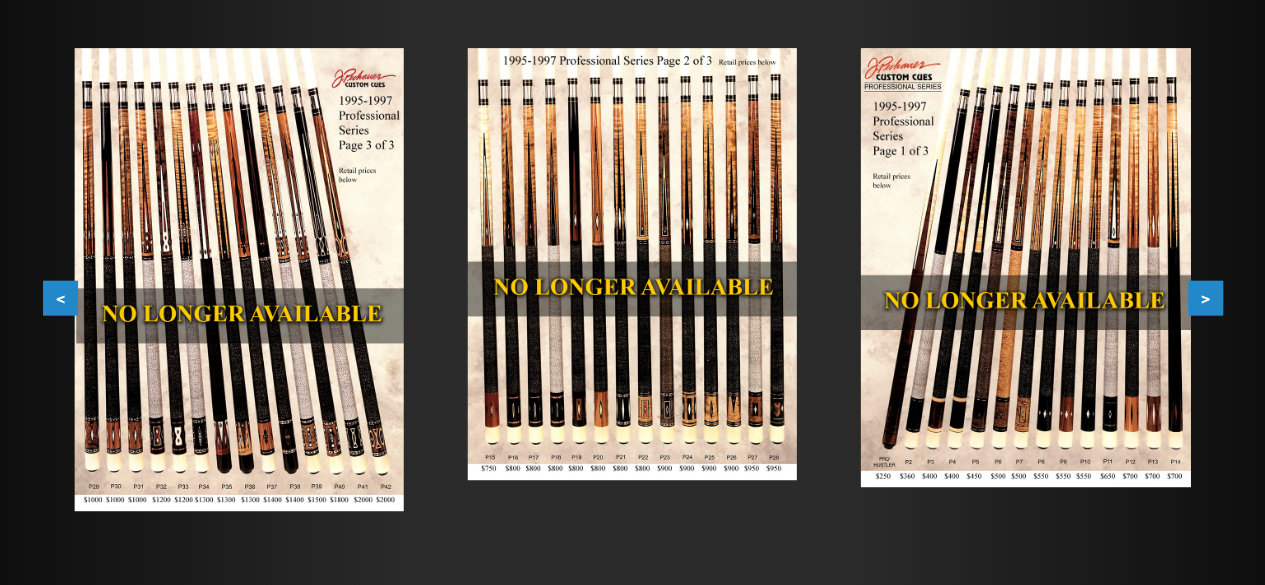 click on ">" at bounding box center [1205, 298] 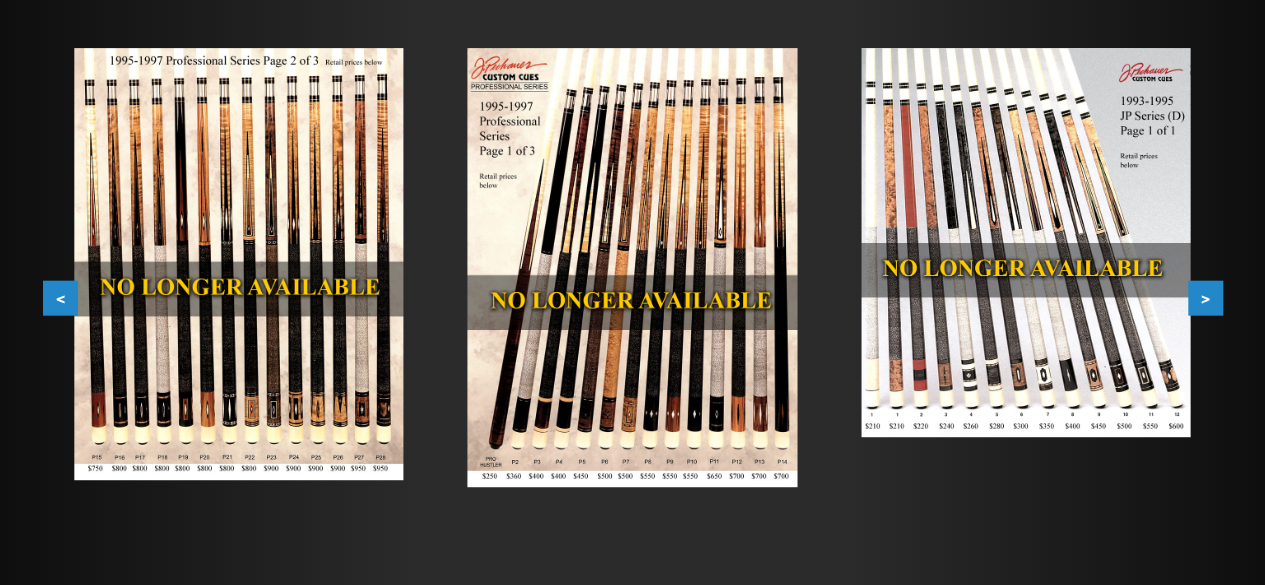 click on ">" at bounding box center (1205, 298) 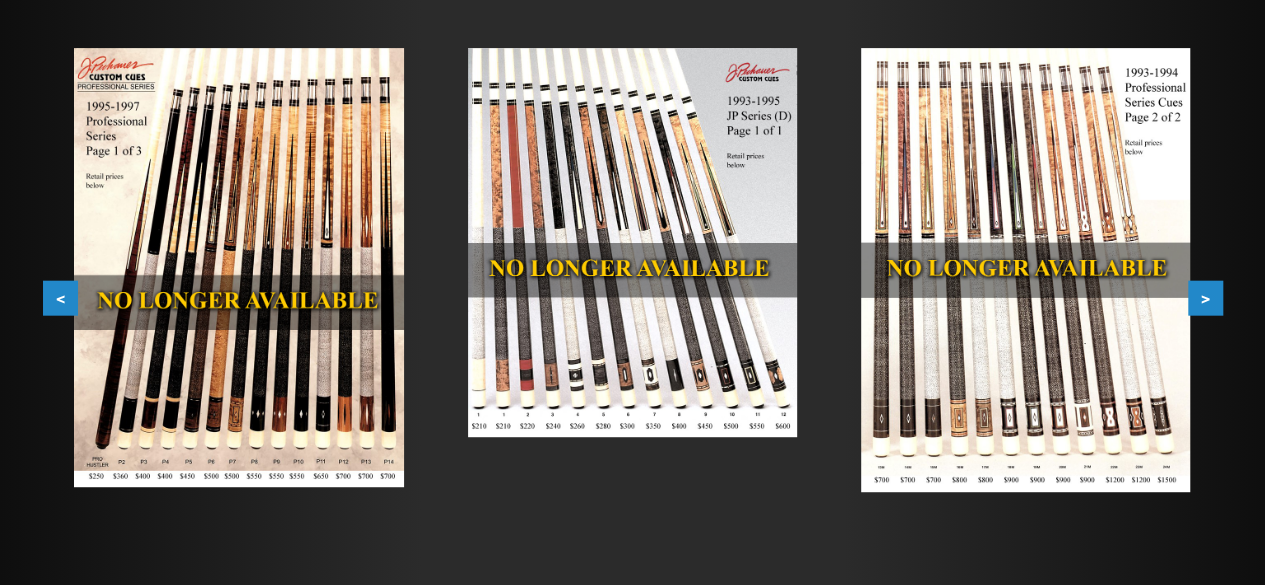 click on ">" at bounding box center (1205, 298) 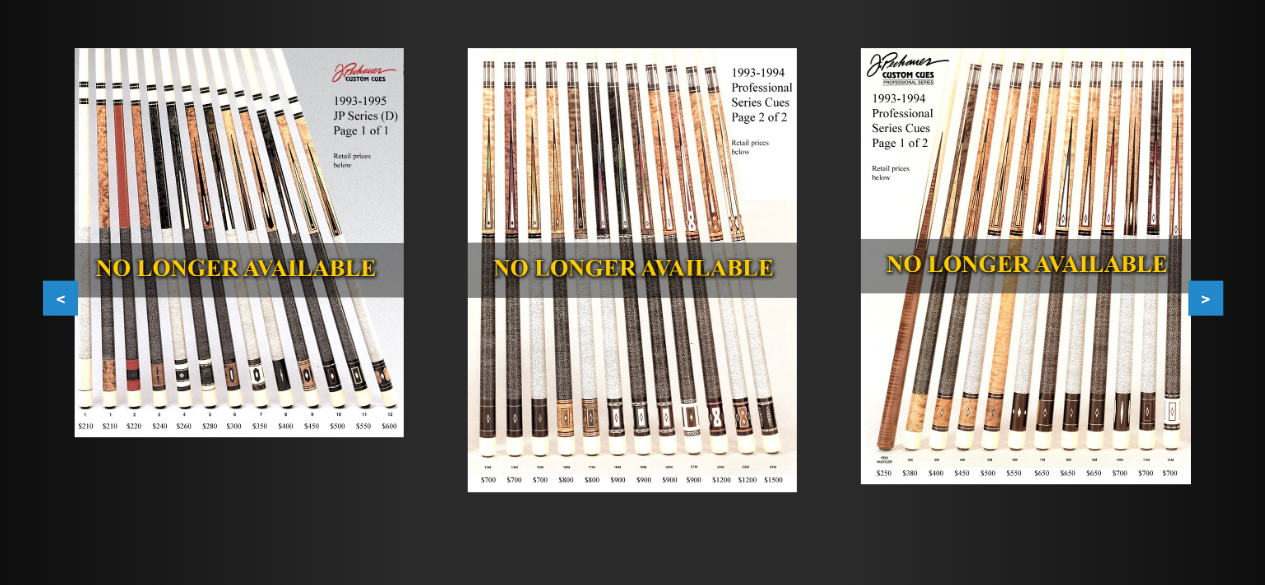 click on ">" at bounding box center [1205, 298] 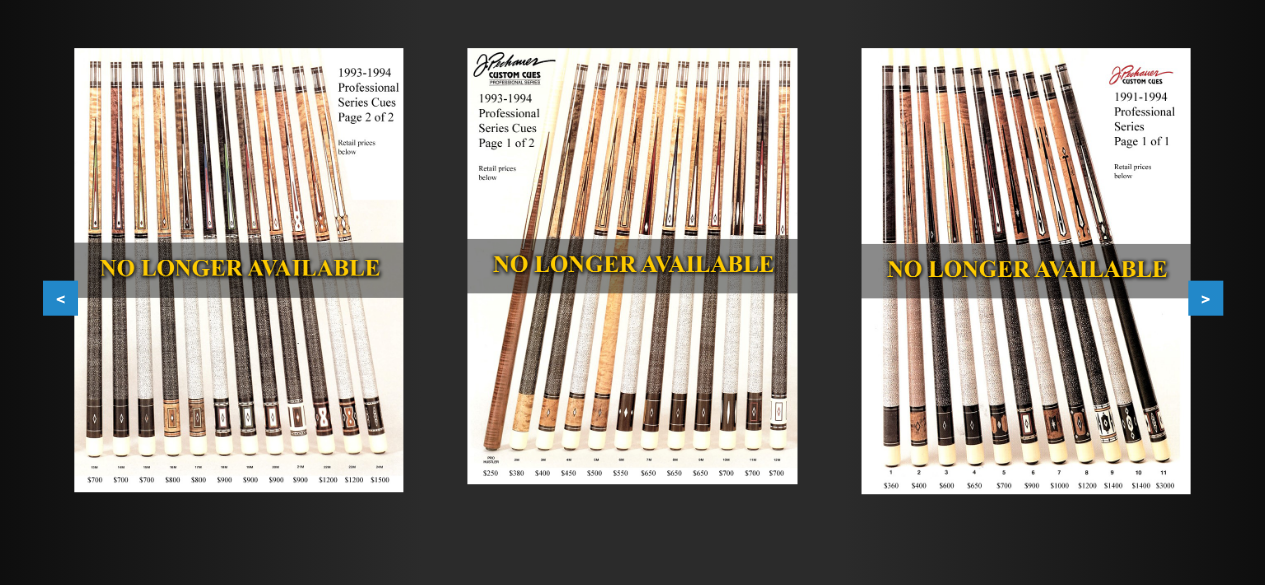 click on ">" at bounding box center [1205, 298] 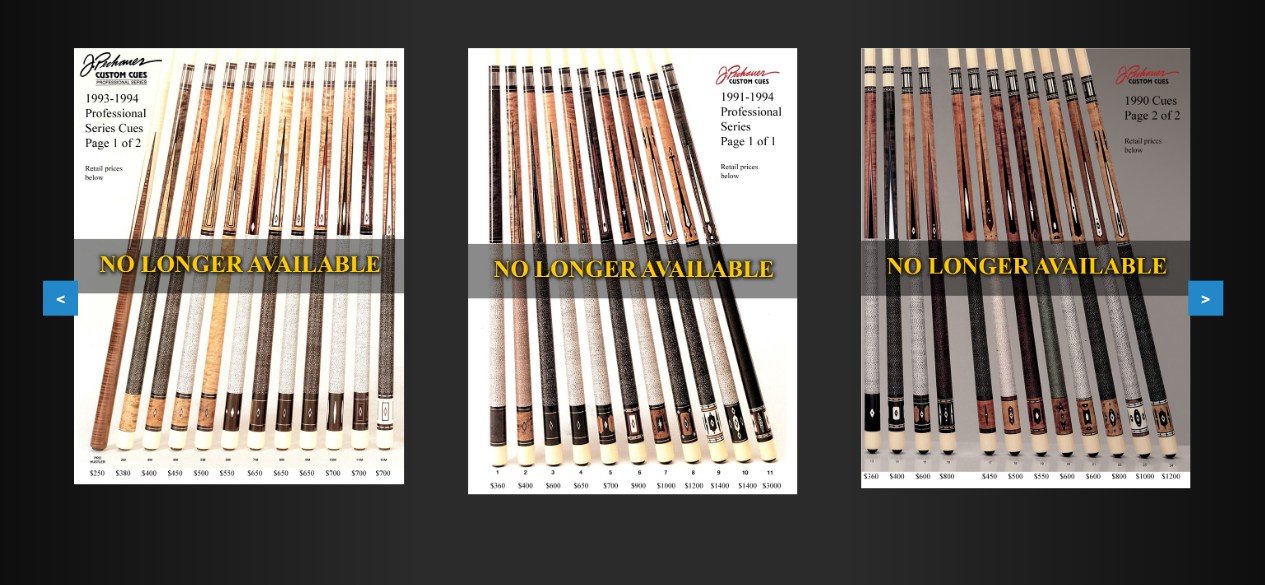 click on ">" at bounding box center [1205, 298] 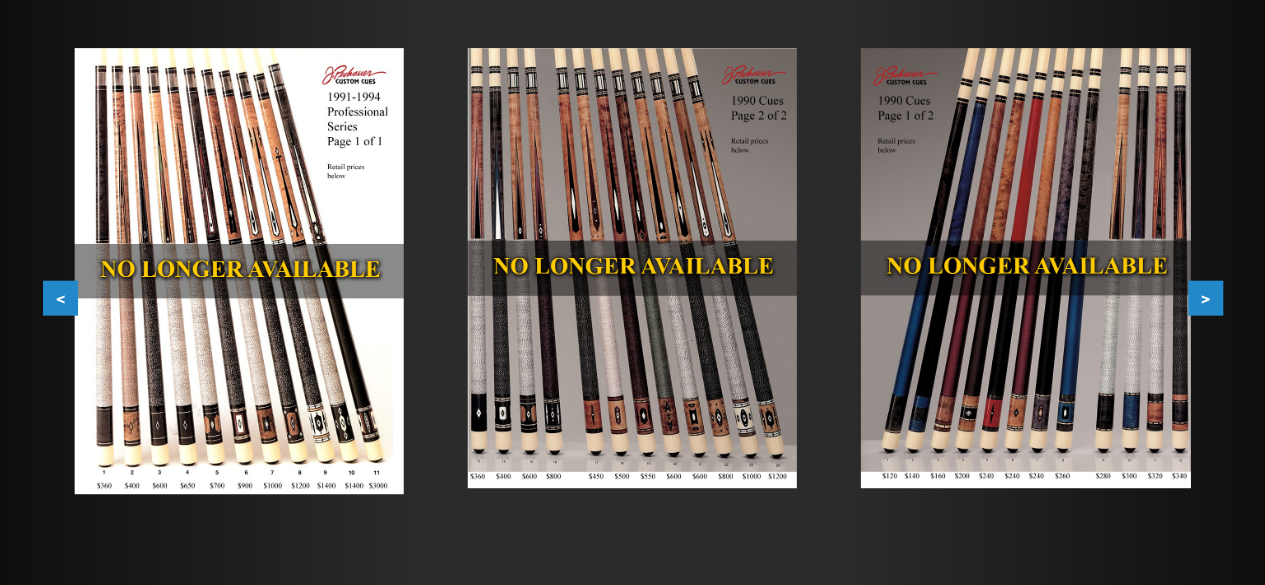click on ">" at bounding box center [1205, 298] 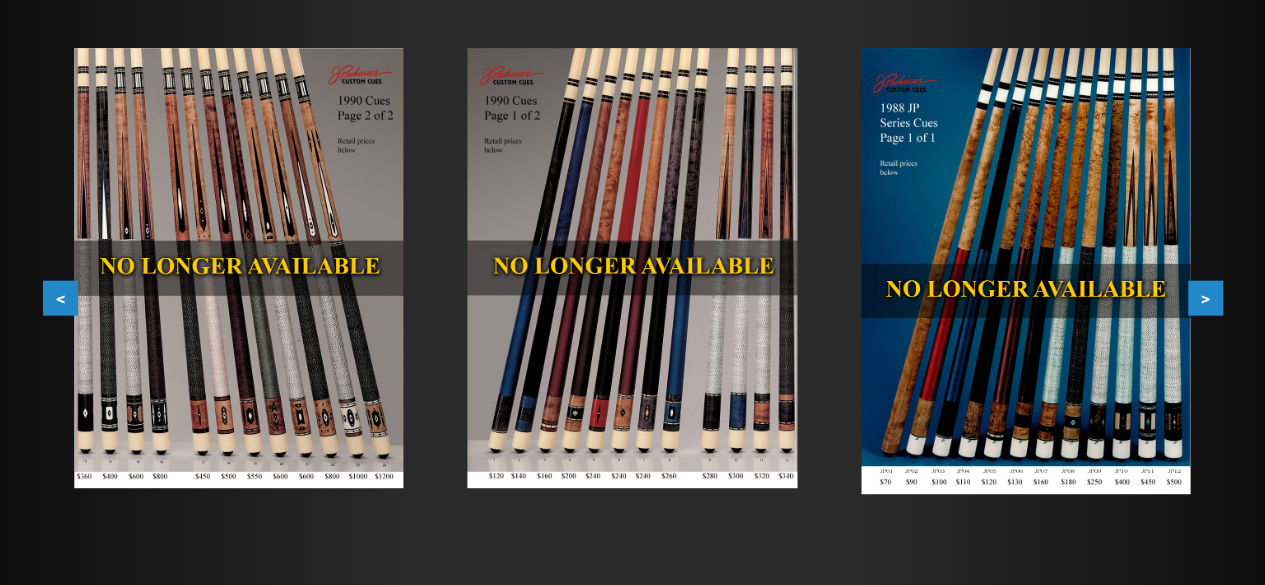 click on ">" at bounding box center [1205, 298] 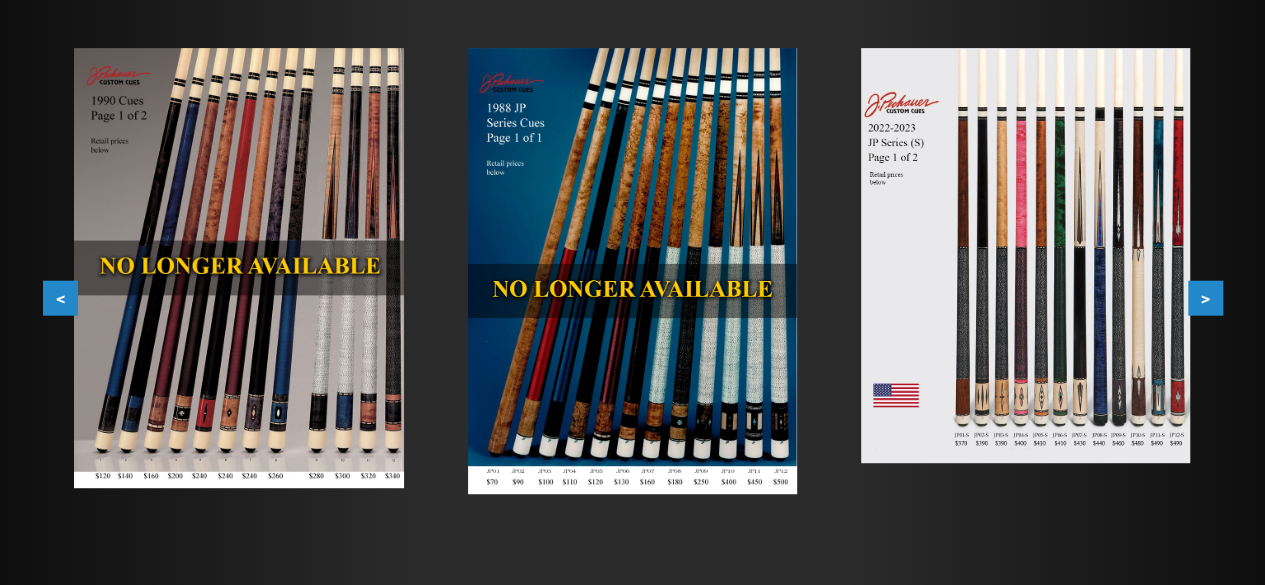 click on ">" at bounding box center [1205, 298] 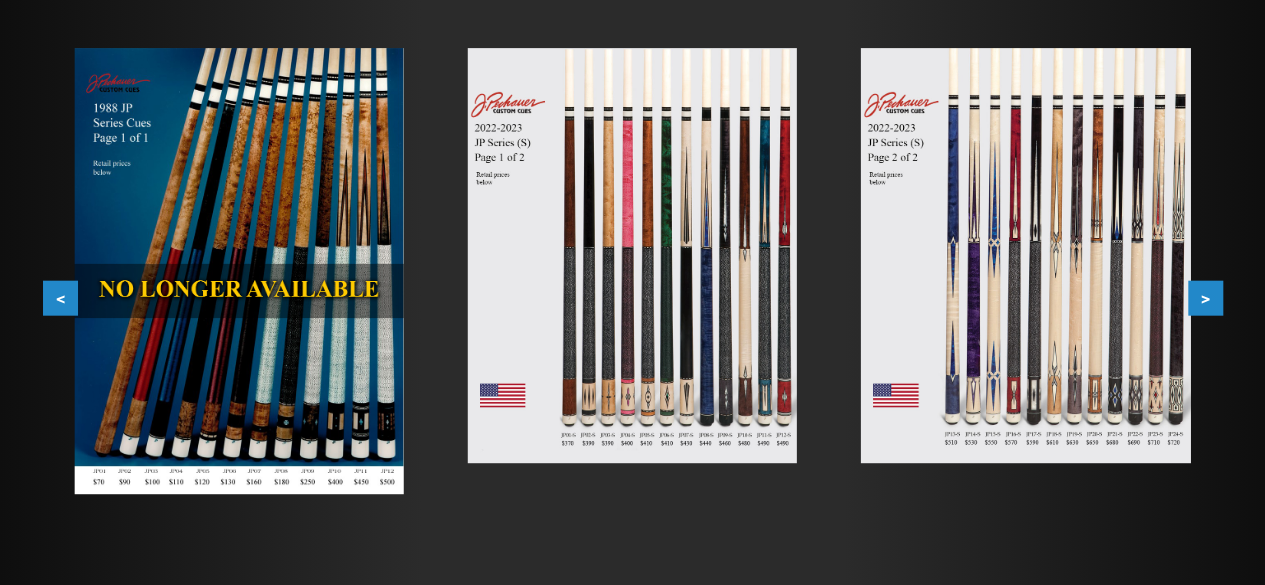 click on "<" at bounding box center [60, 298] 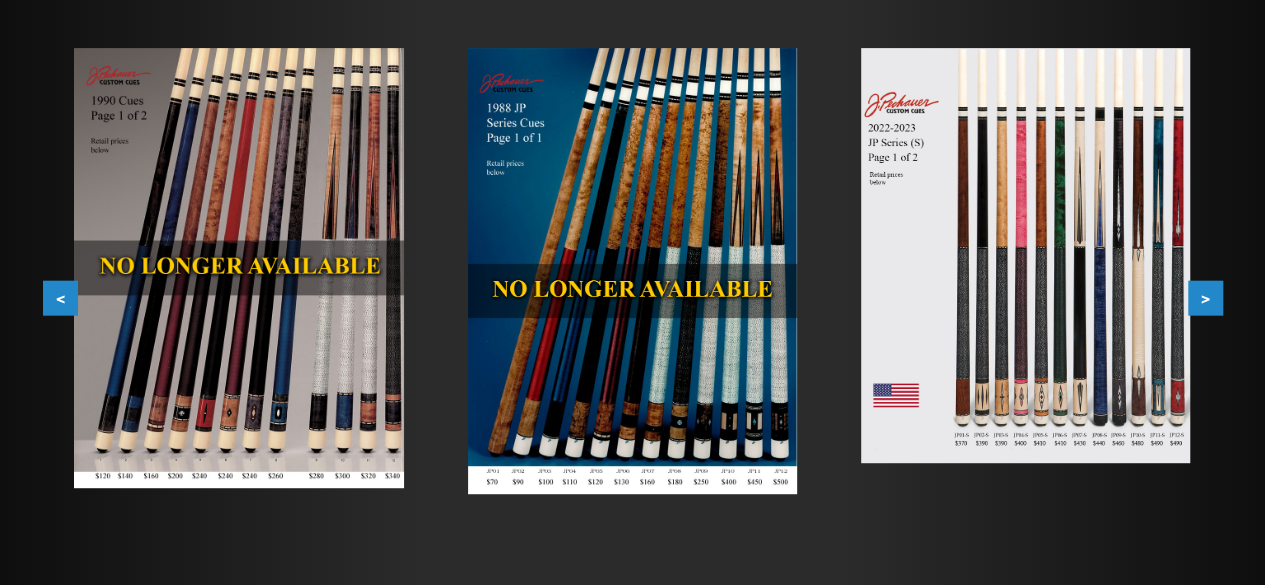 click on "<" at bounding box center (60, 298) 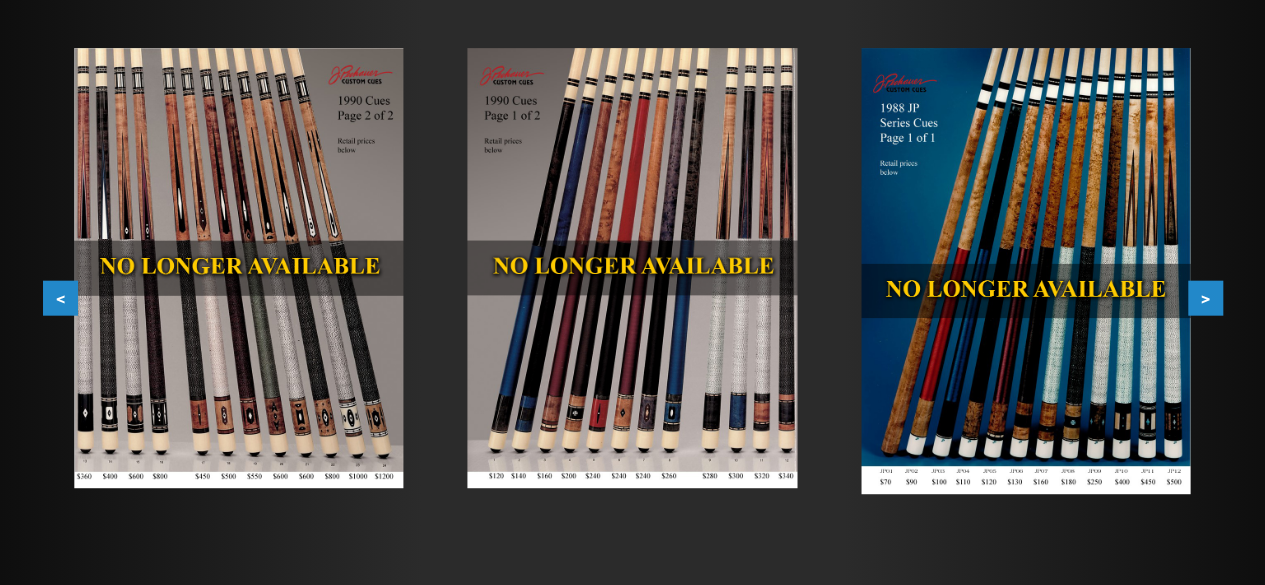 click on "<" at bounding box center (60, 298) 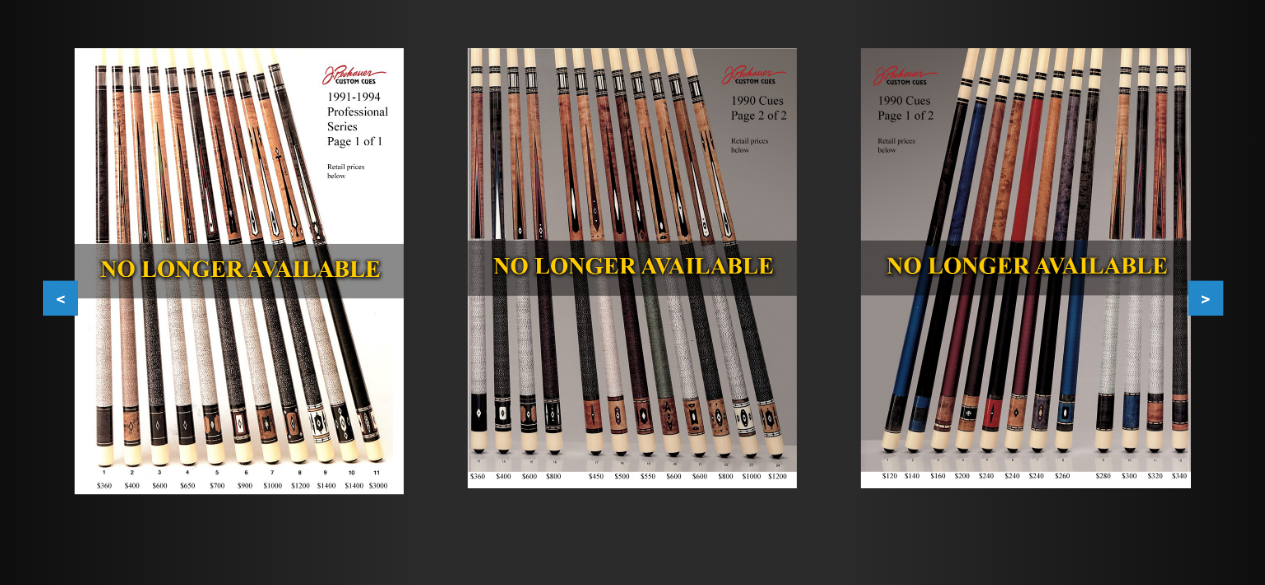 click on "<" at bounding box center (60, 298) 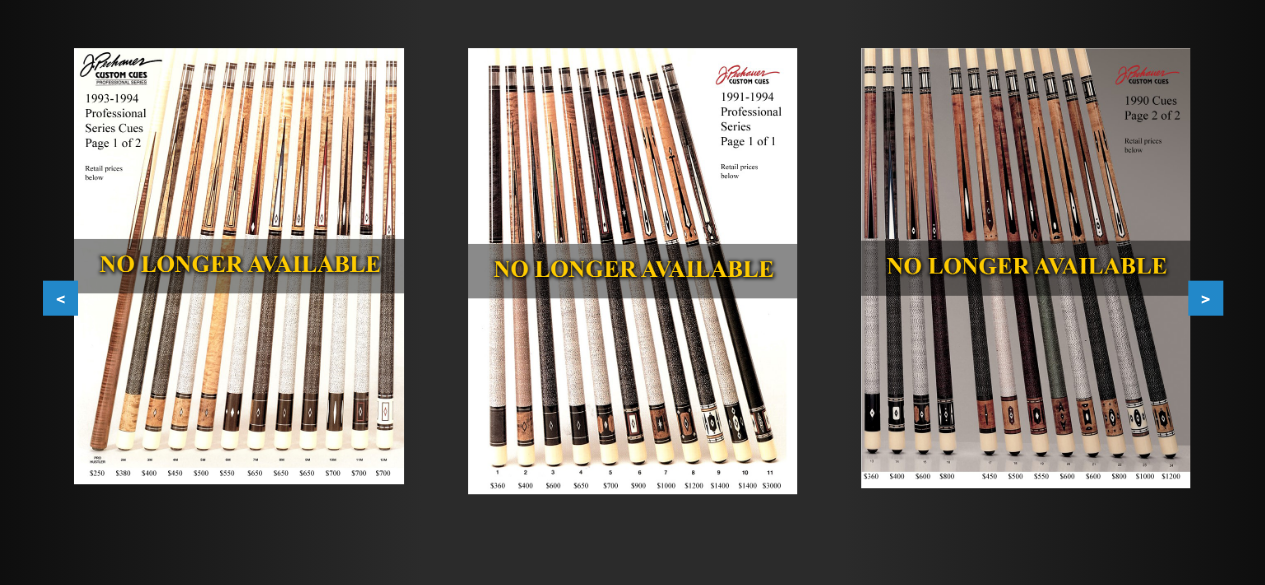 click on "<" at bounding box center (60, 298) 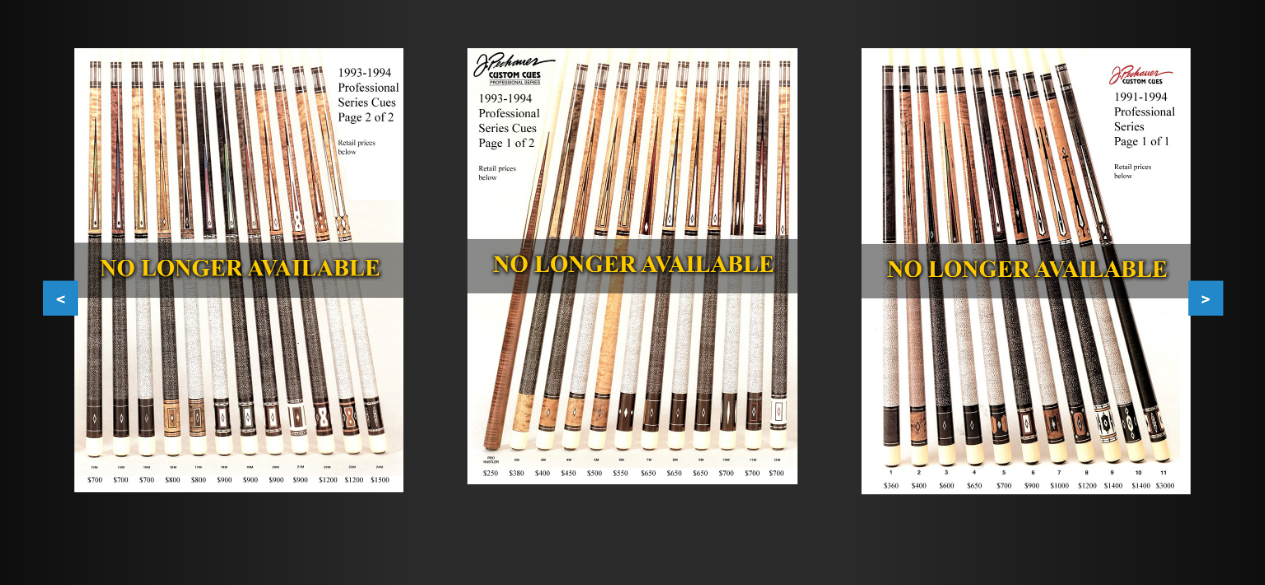 click on "<" at bounding box center (60, 298) 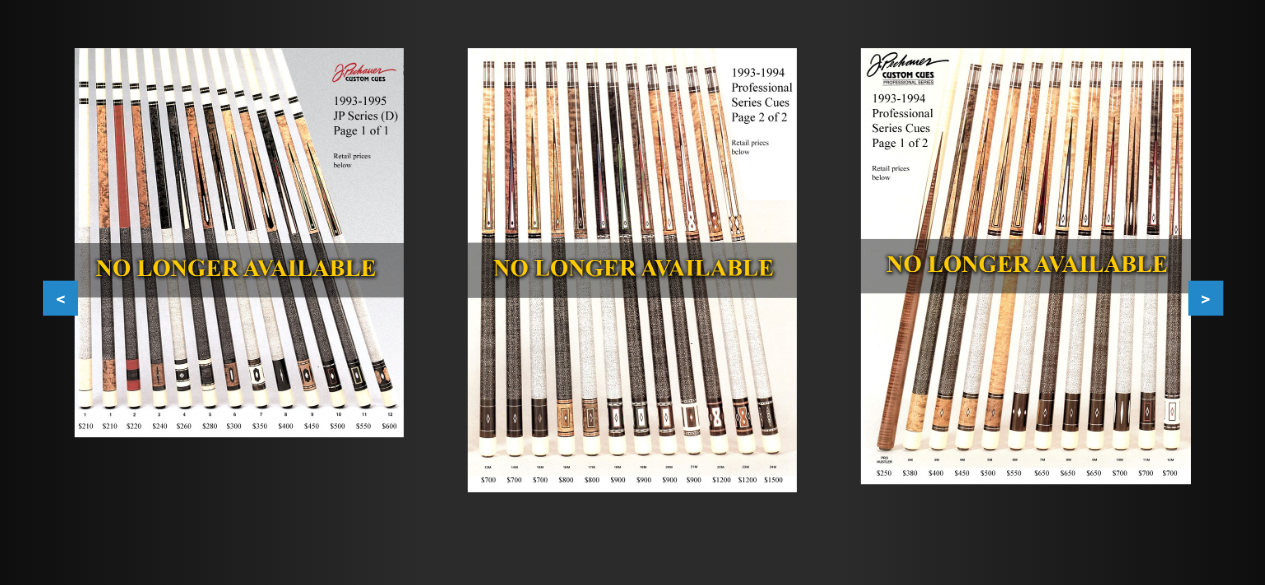 click on "<" at bounding box center (60, 298) 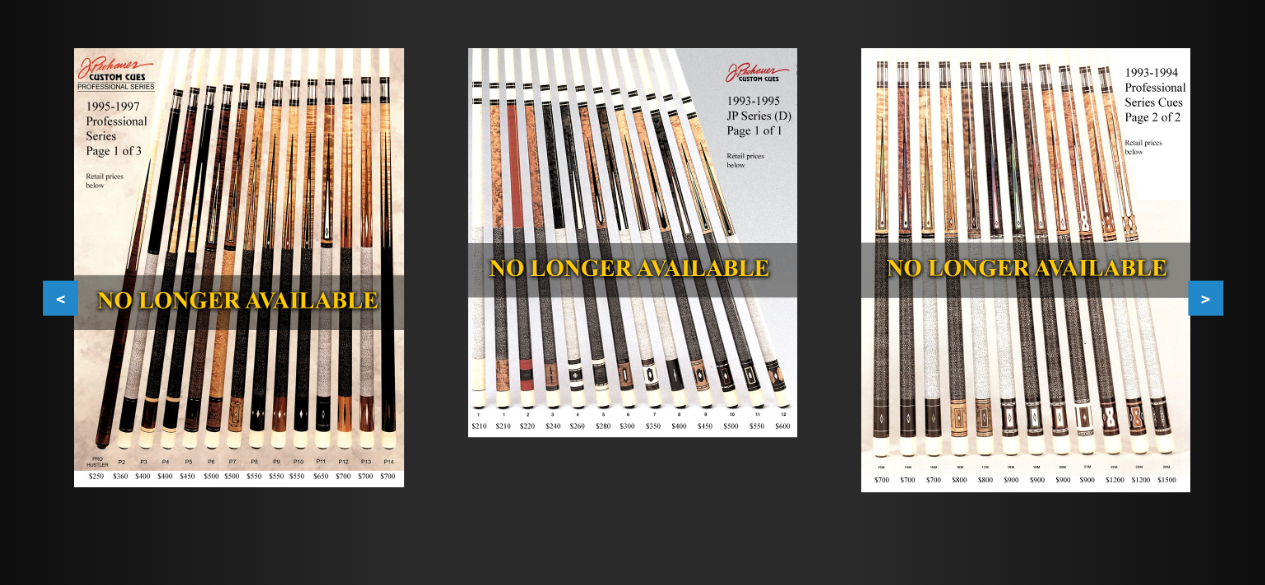 click on "<" at bounding box center [60, 298] 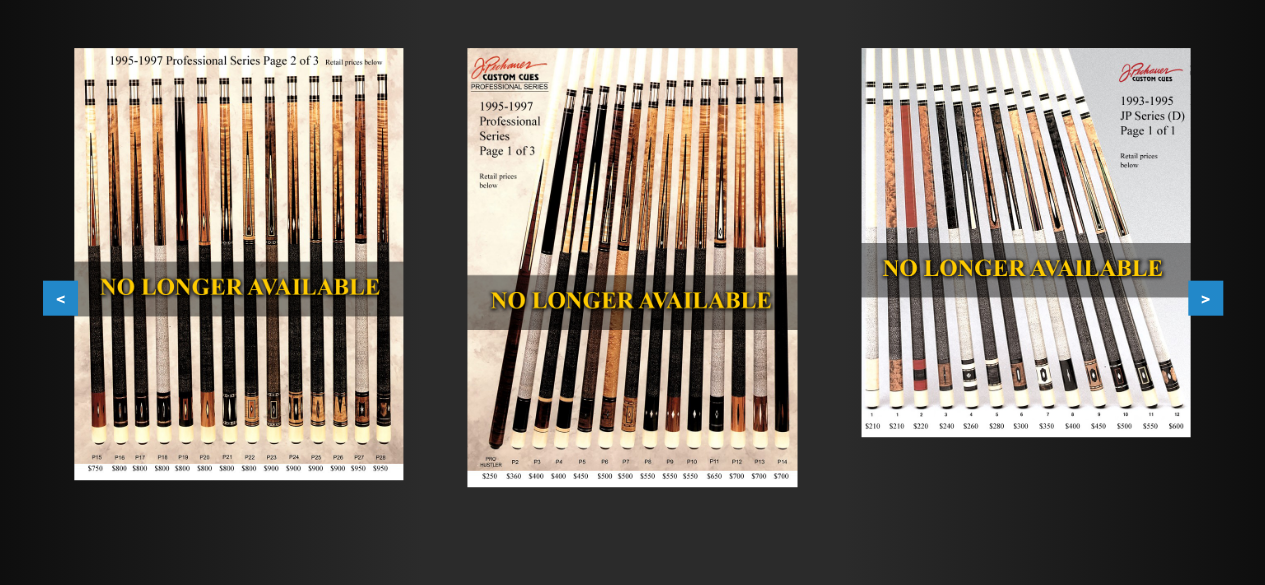 click on "<" at bounding box center [60, 298] 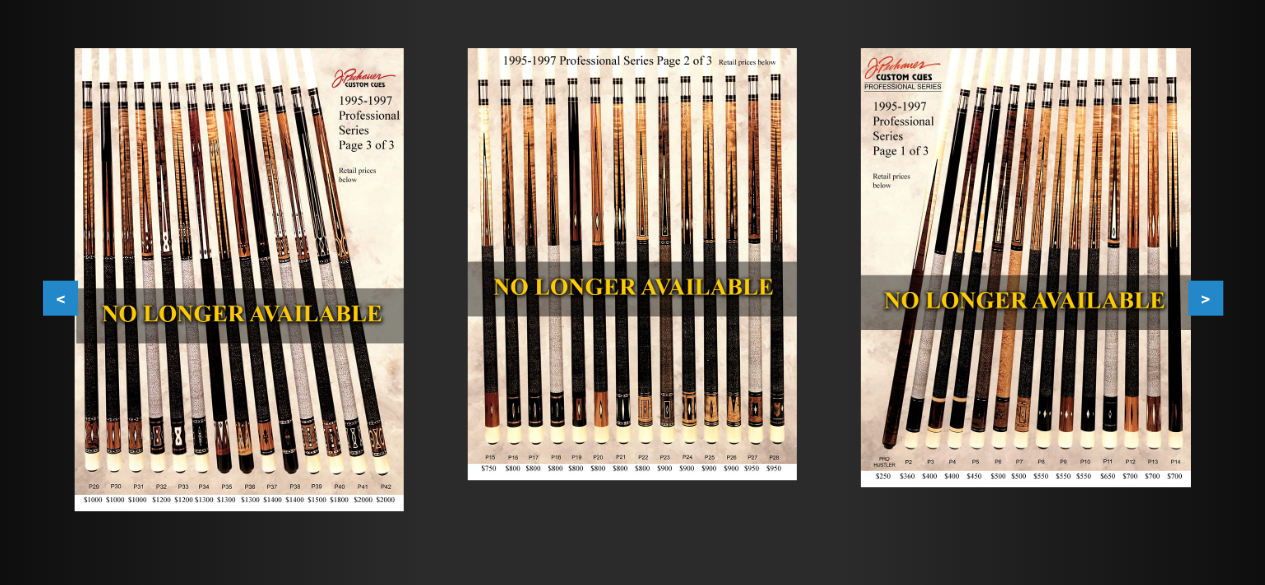 click on "<" at bounding box center (60, 298) 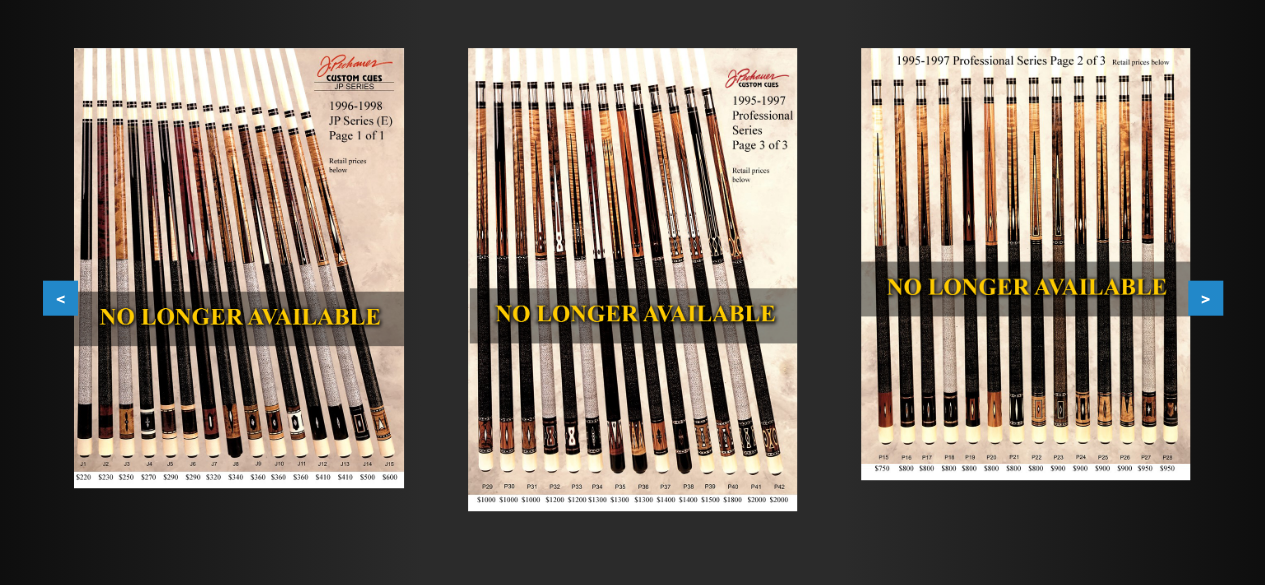 click on "<" at bounding box center (60, 298) 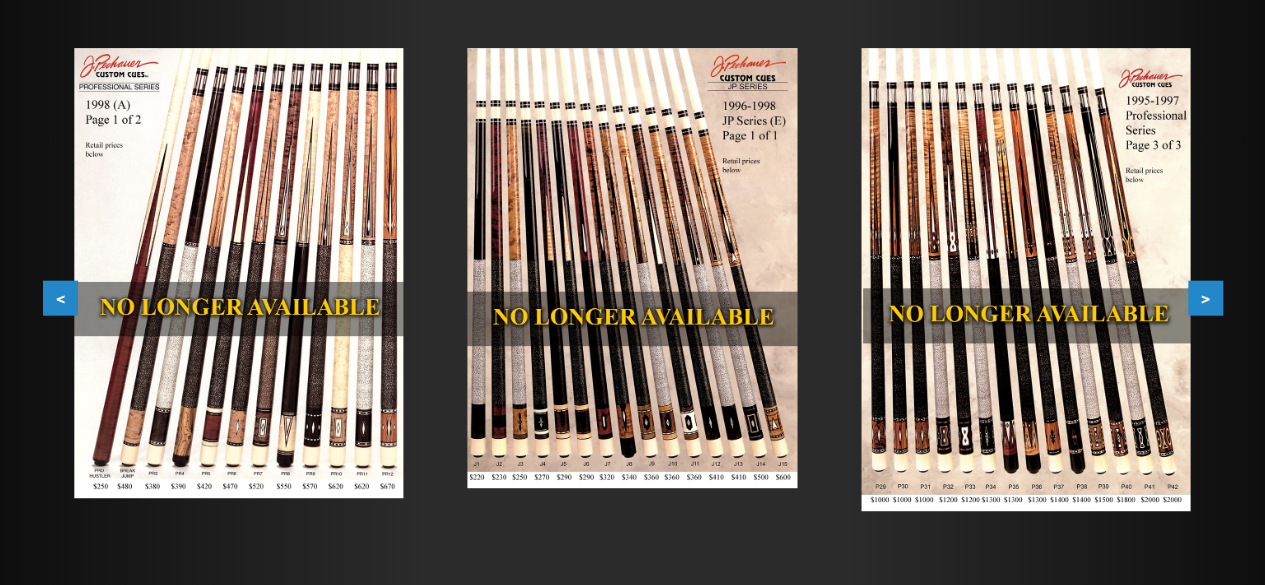 click on "<" at bounding box center [60, 298] 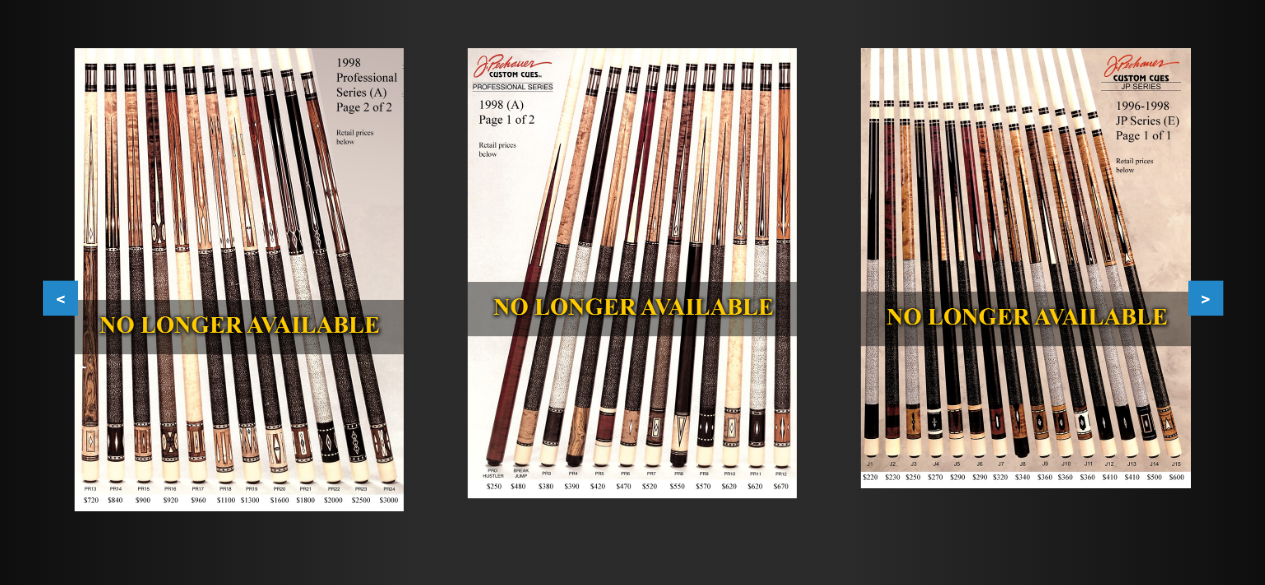 click on "<" at bounding box center (60, 298) 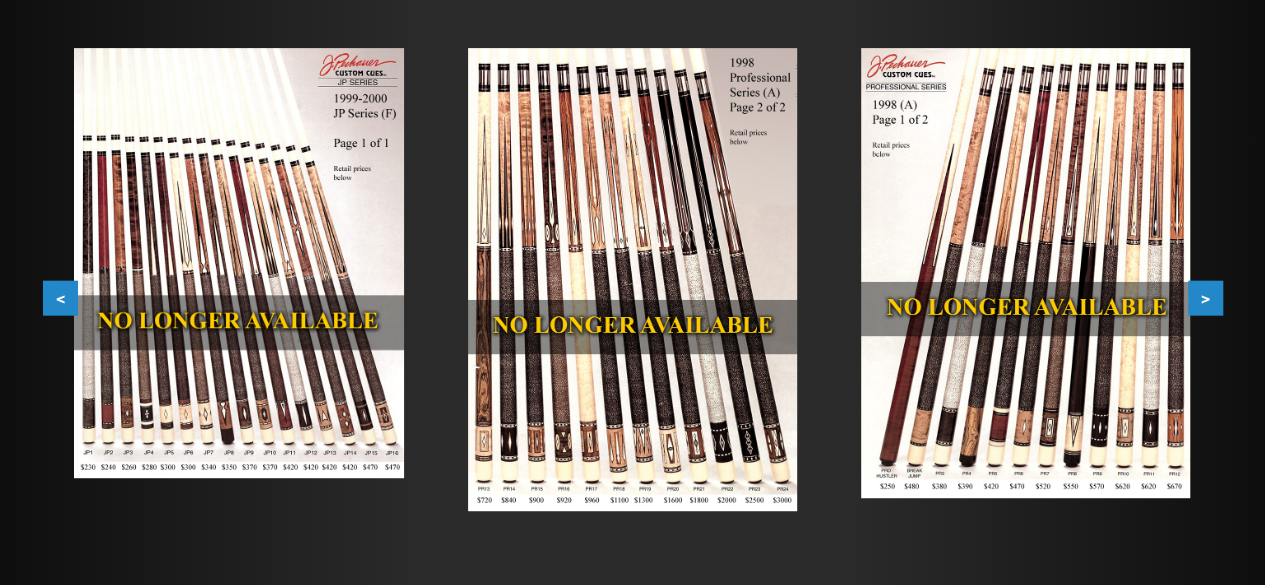 click on "<" at bounding box center (60, 298) 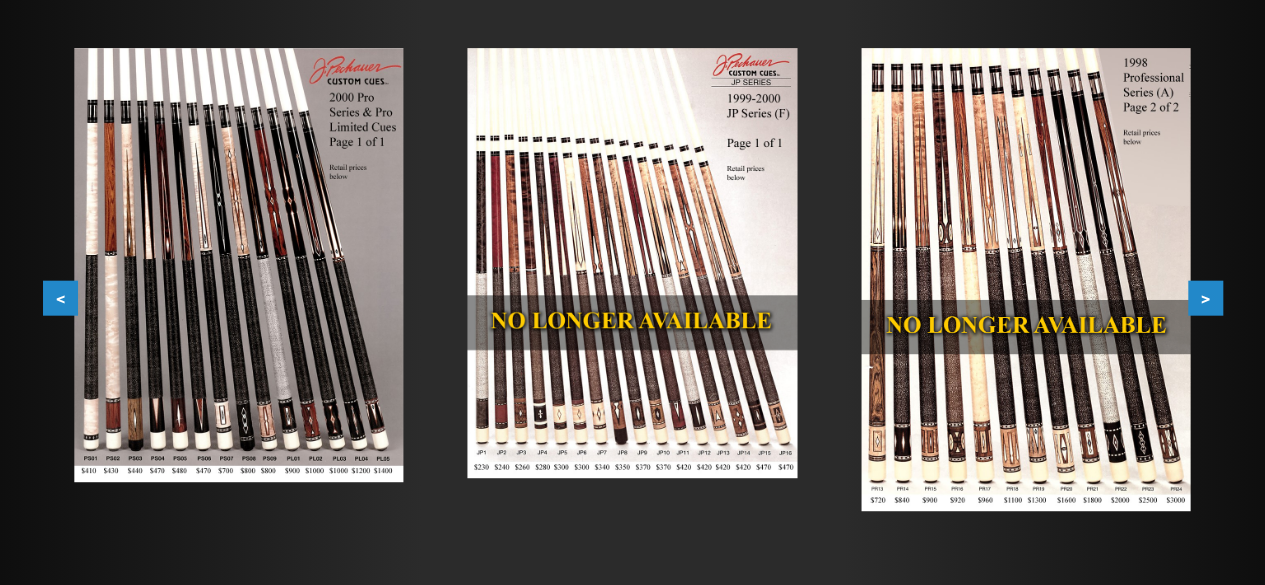 click on "<" at bounding box center (60, 298) 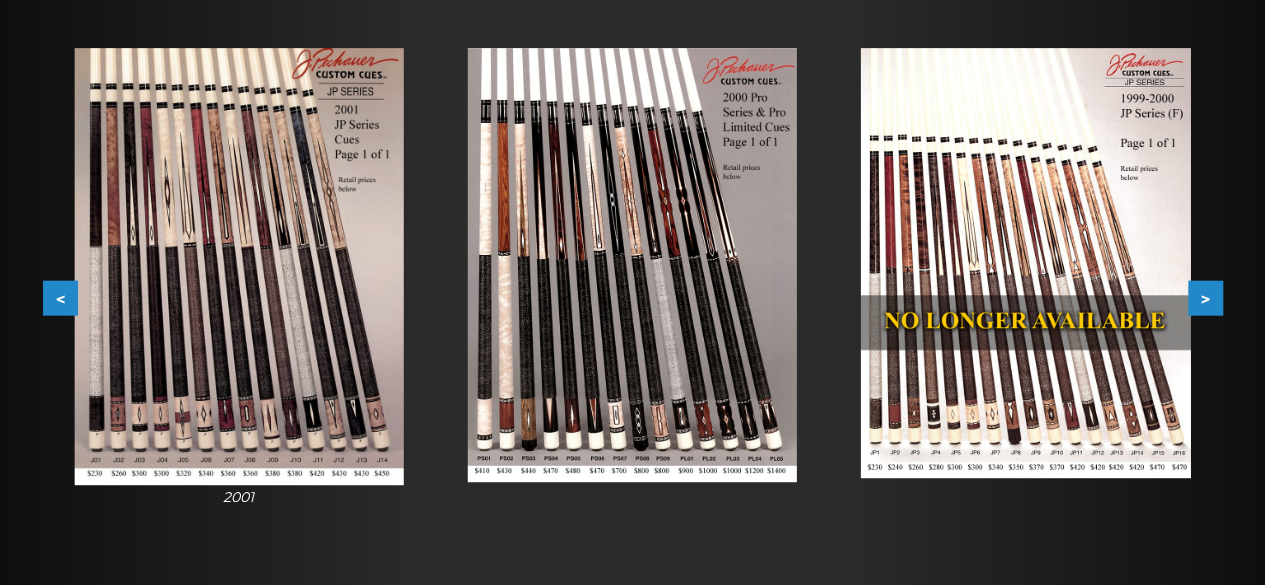 click on "<" at bounding box center (60, 298) 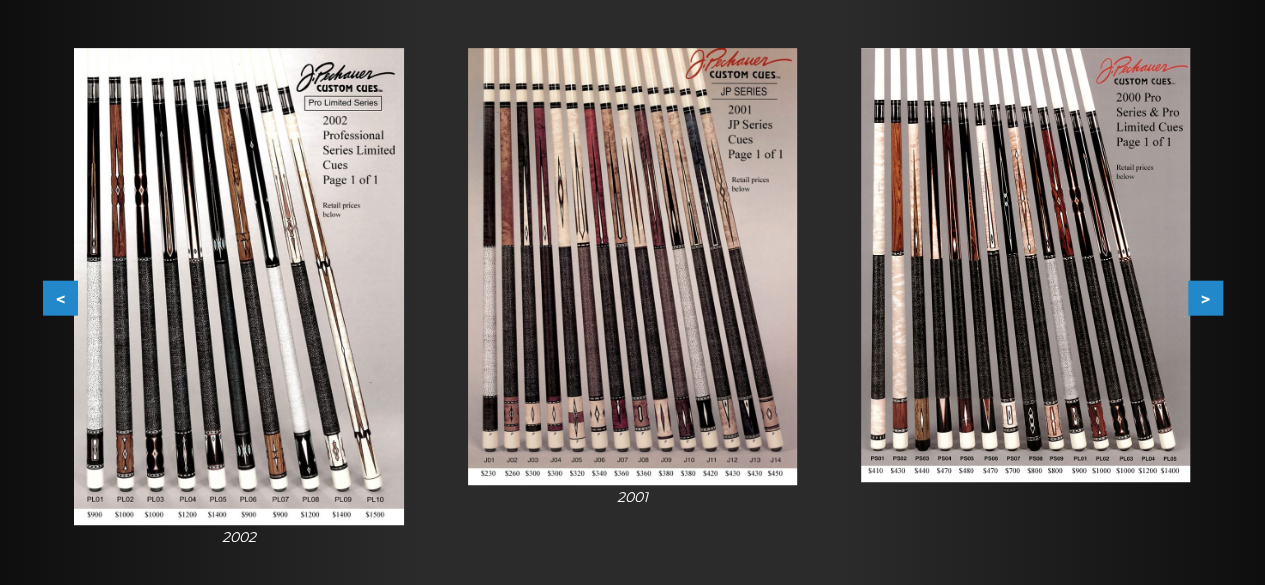 click at bounding box center [238, 286] 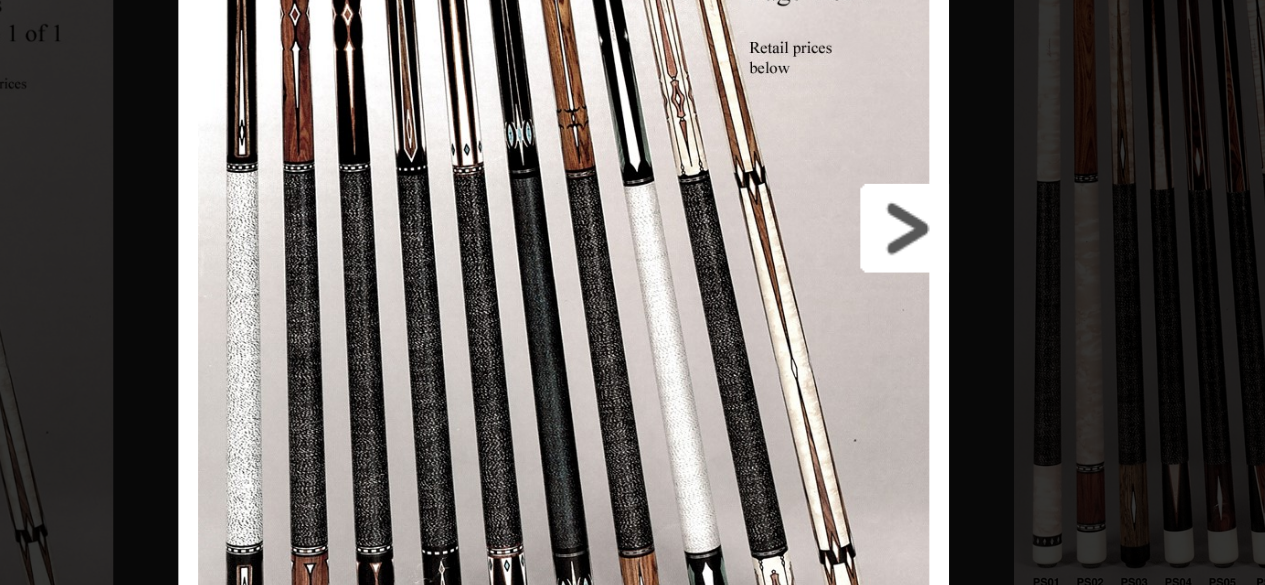 scroll, scrollTop: 371, scrollLeft: 0, axis: vertical 